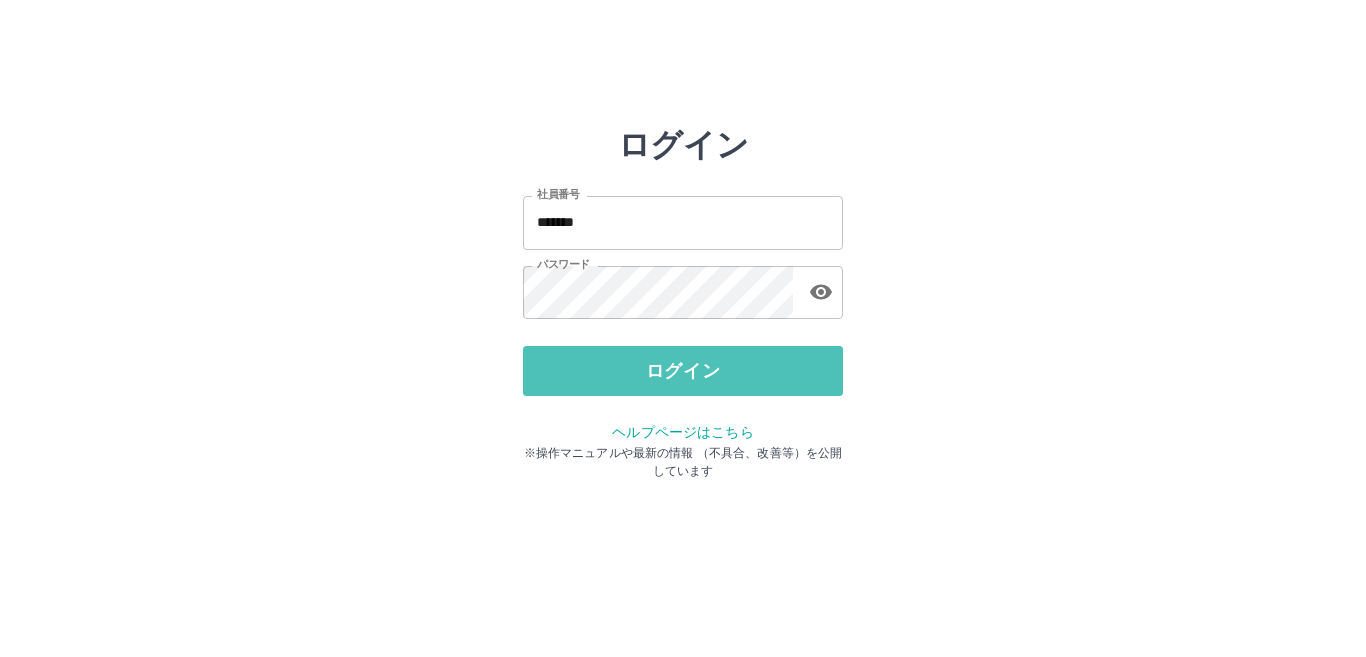 scroll, scrollTop: 0, scrollLeft: 0, axis: both 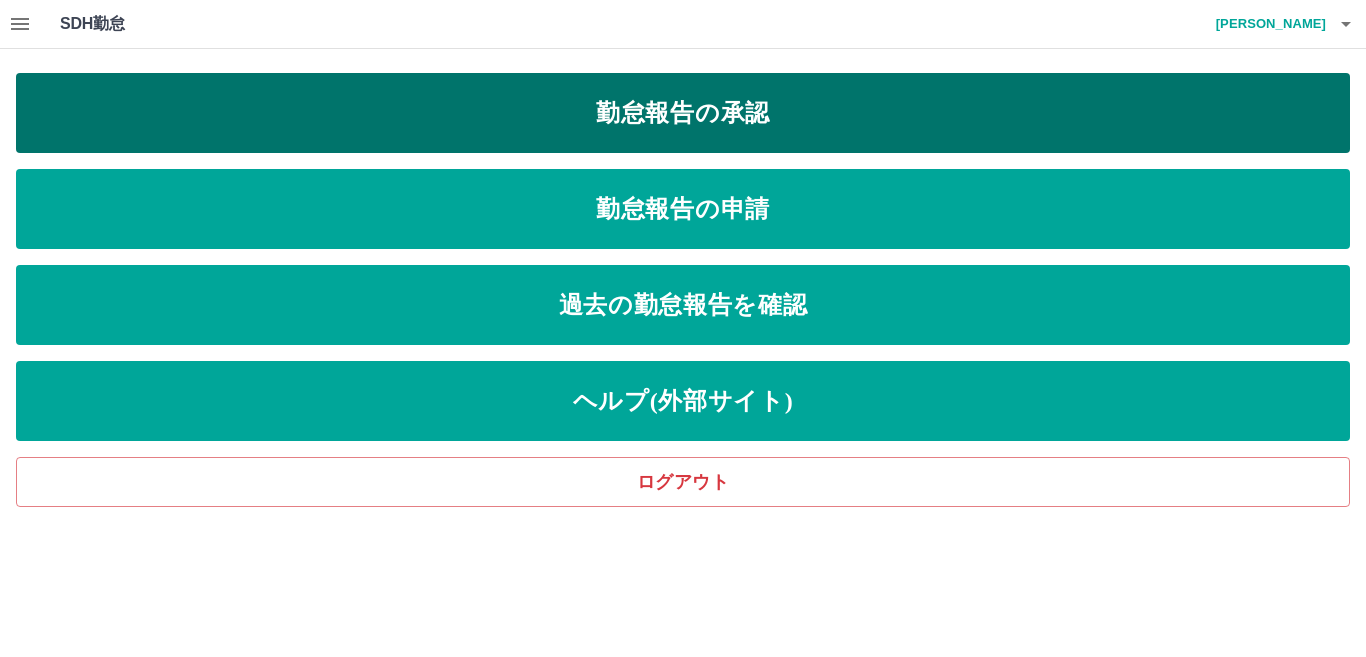 click on "勤怠報告の承認" at bounding box center (683, 113) 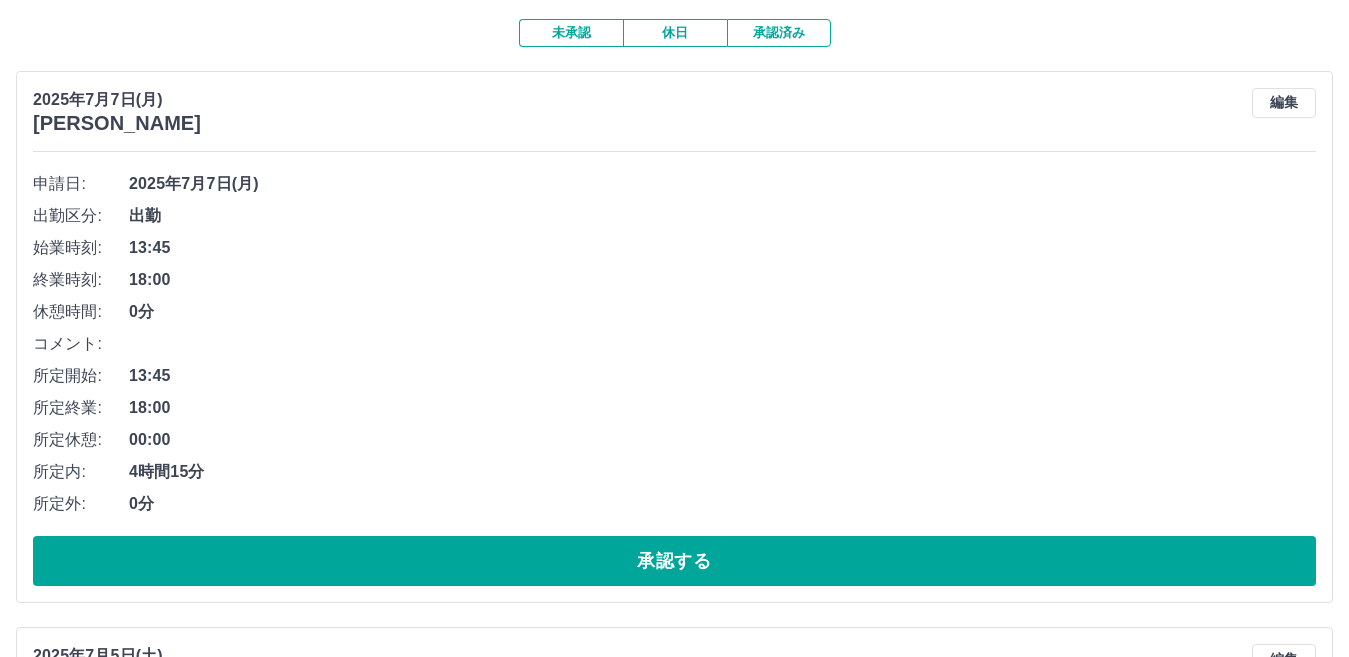 scroll, scrollTop: 200, scrollLeft: 0, axis: vertical 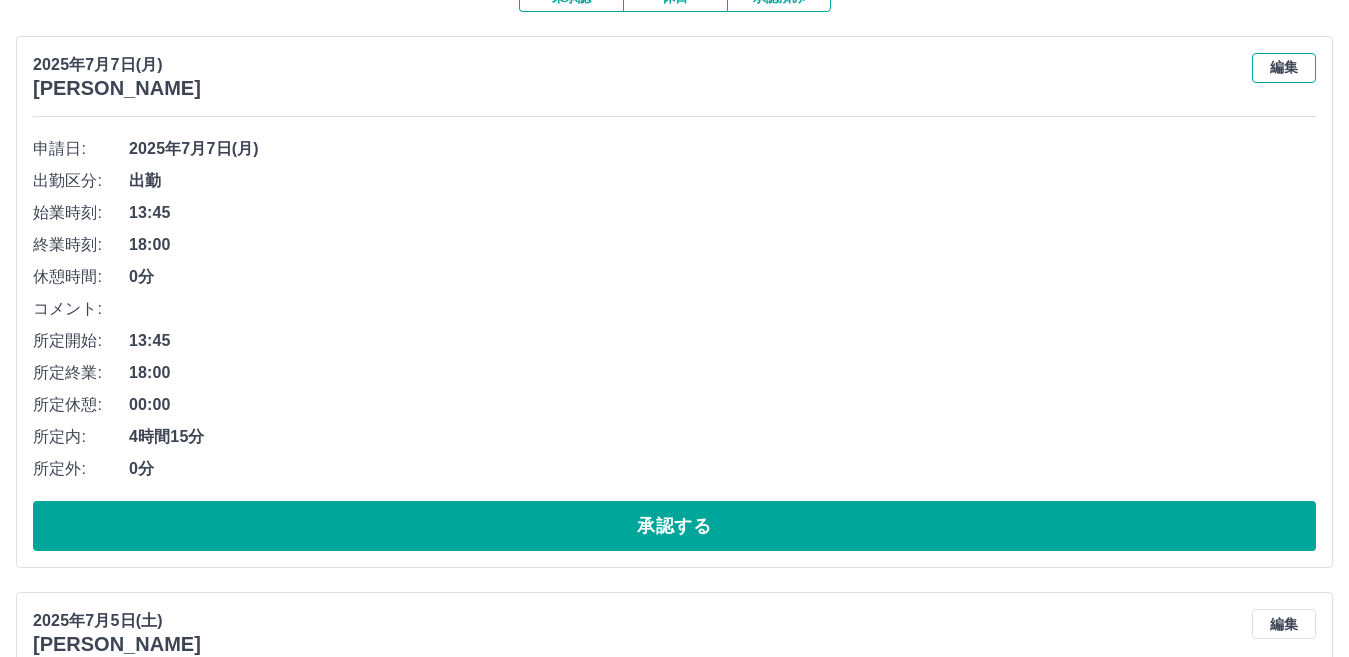 click on "編集" at bounding box center (1284, 68) 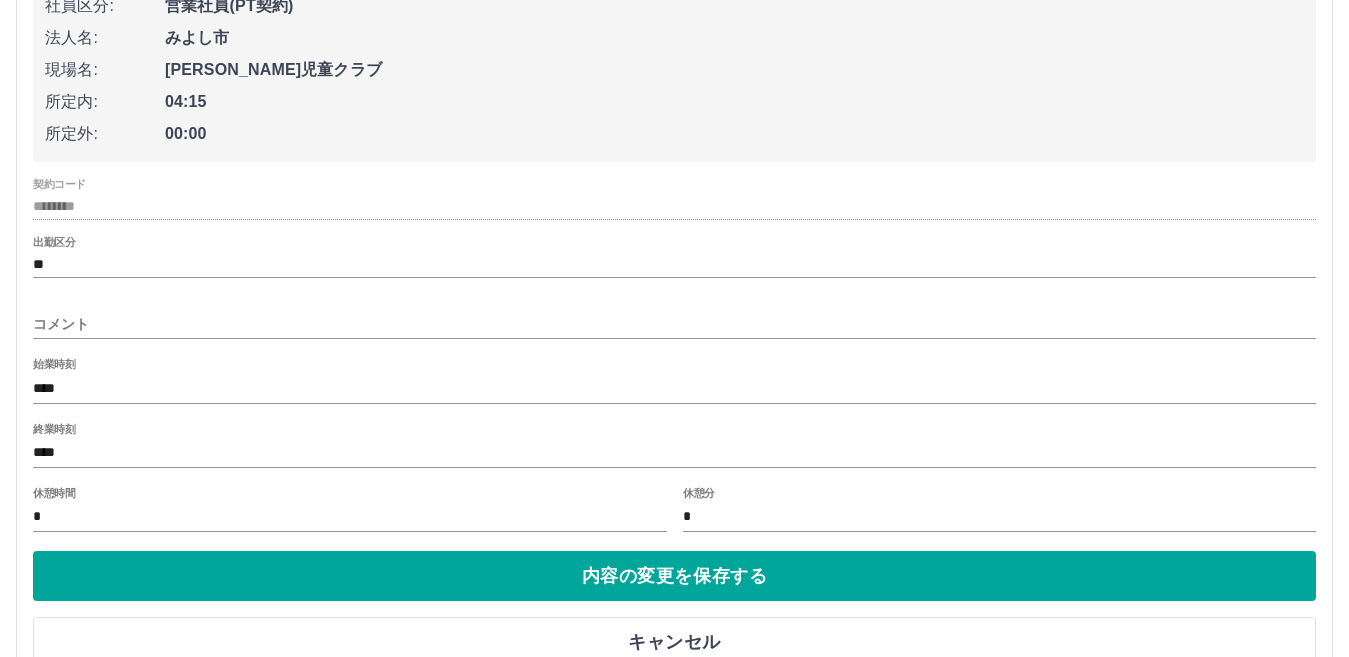 scroll, scrollTop: 400, scrollLeft: 0, axis: vertical 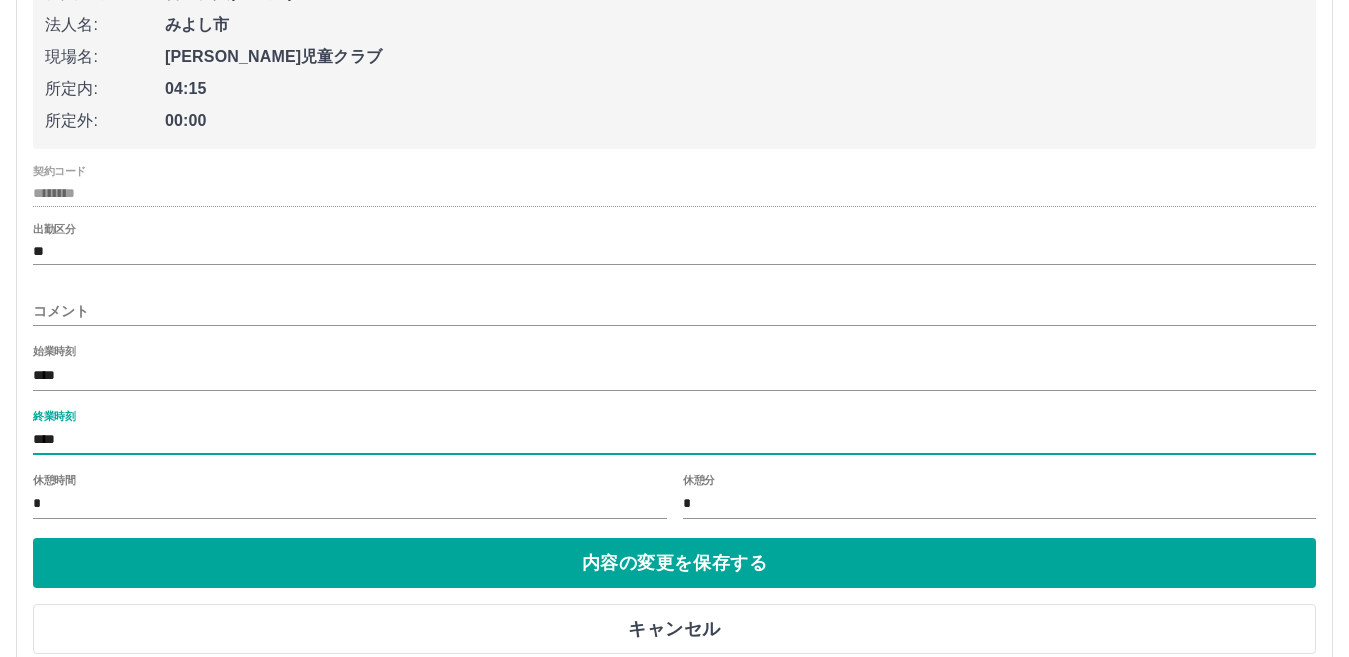 click on "****" at bounding box center (674, 440) 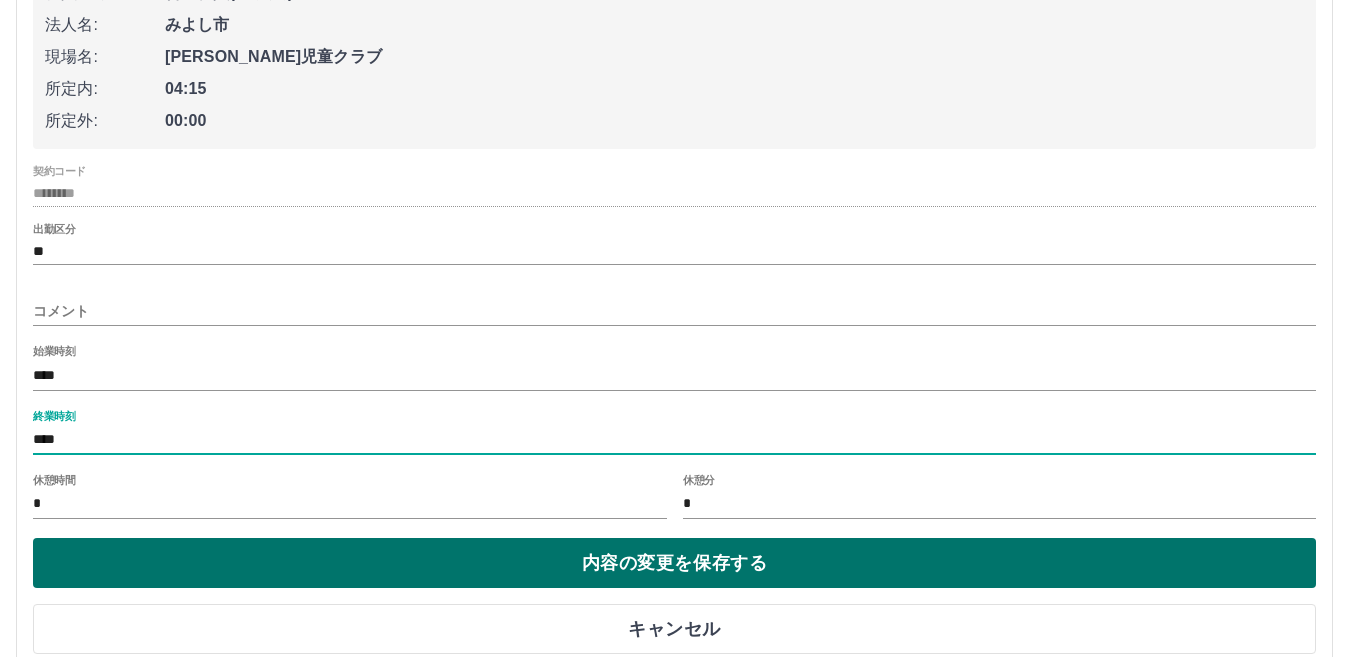 type on "****" 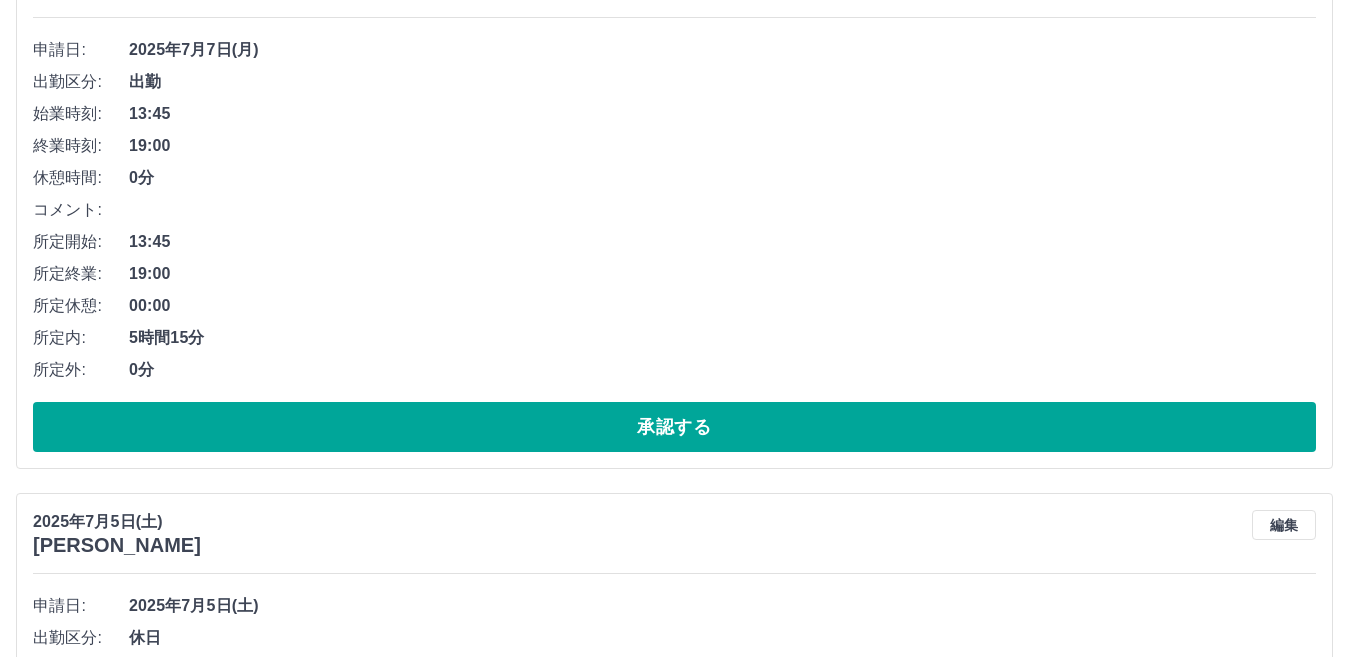 scroll, scrollTop: 300, scrollLeft: 0, axis: vertical 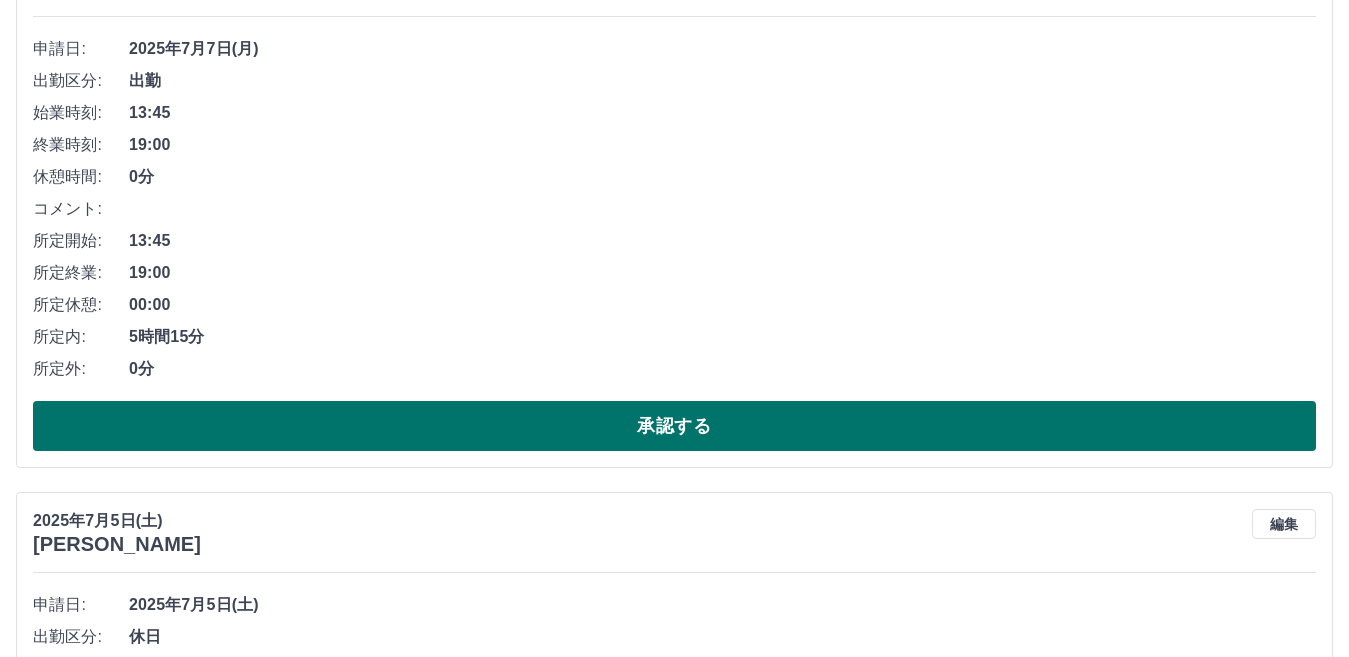 click on "承認する" at bounding box center (674, 426) 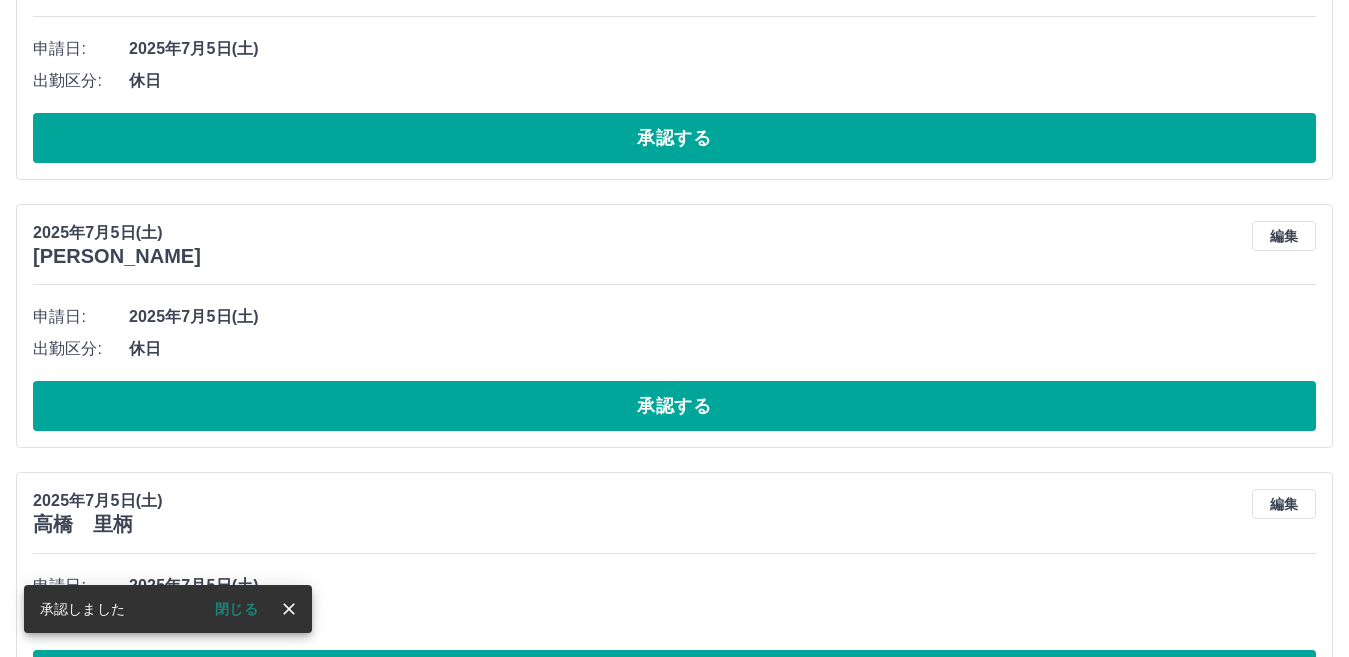scroll, scrollTop: 0, scrollLeft: 0, axis: both 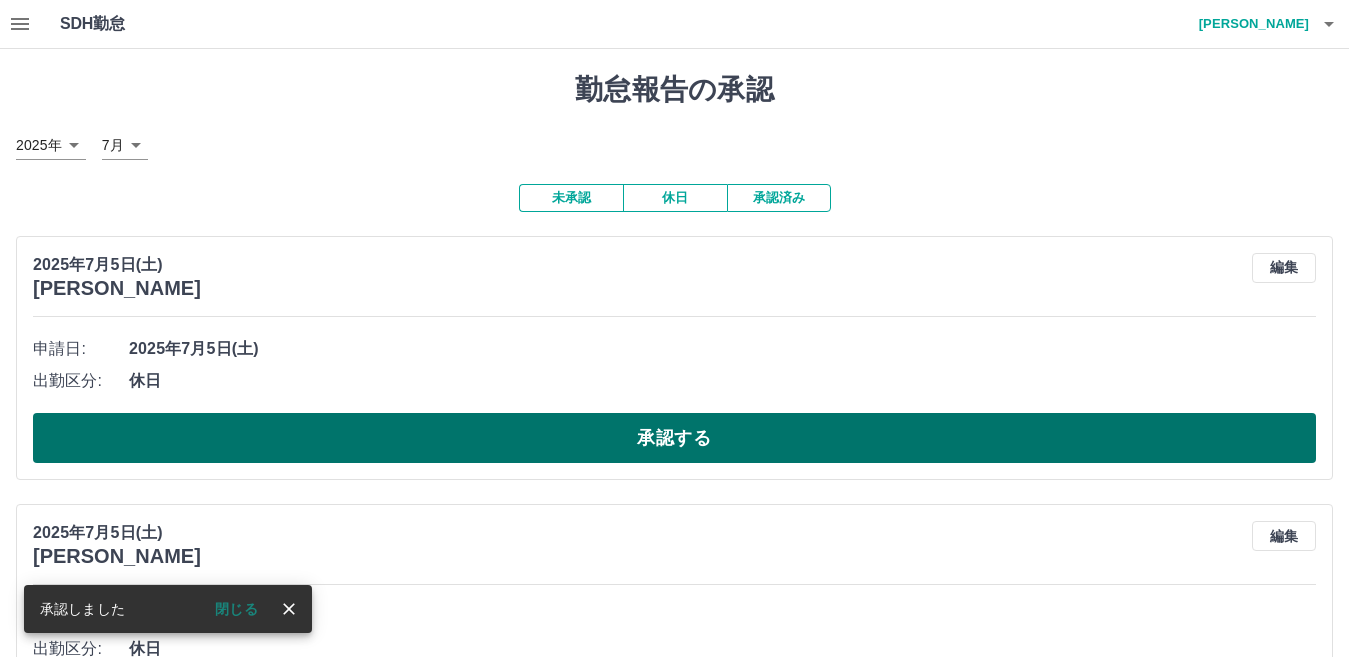 click on "承認する" at bounding box center (674, 438) 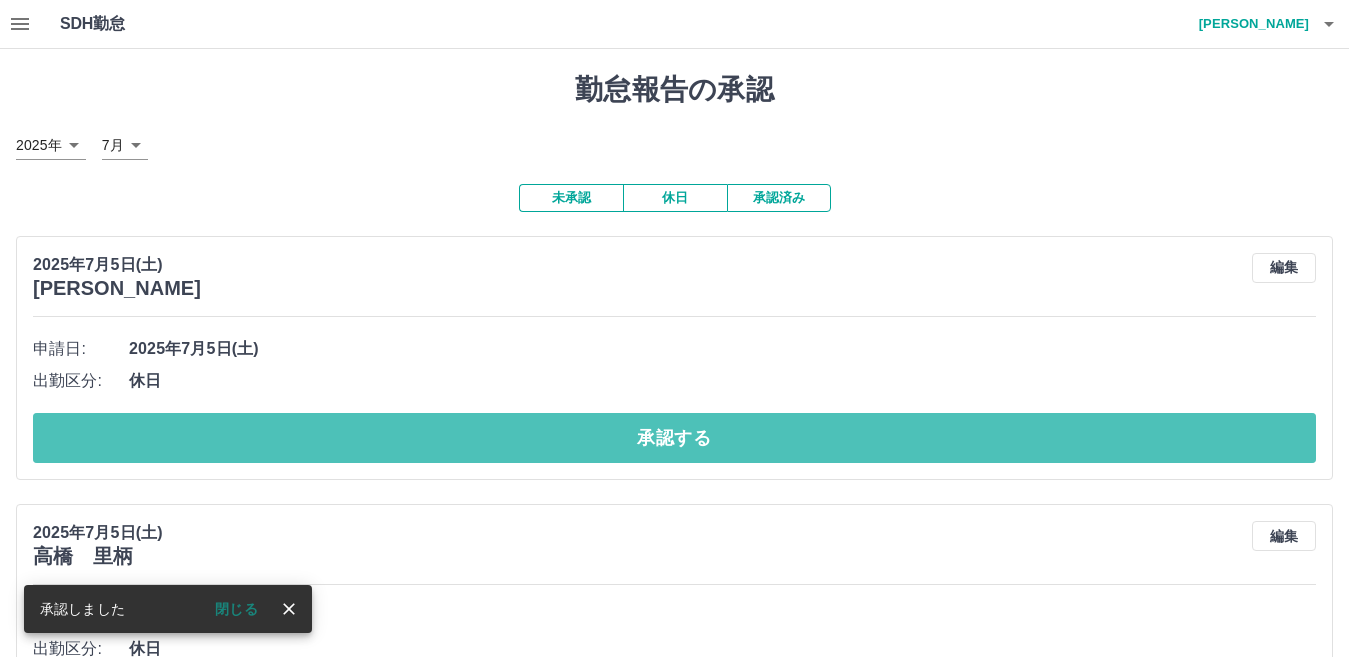 click on "承認する" at bounding box center [674, 438] 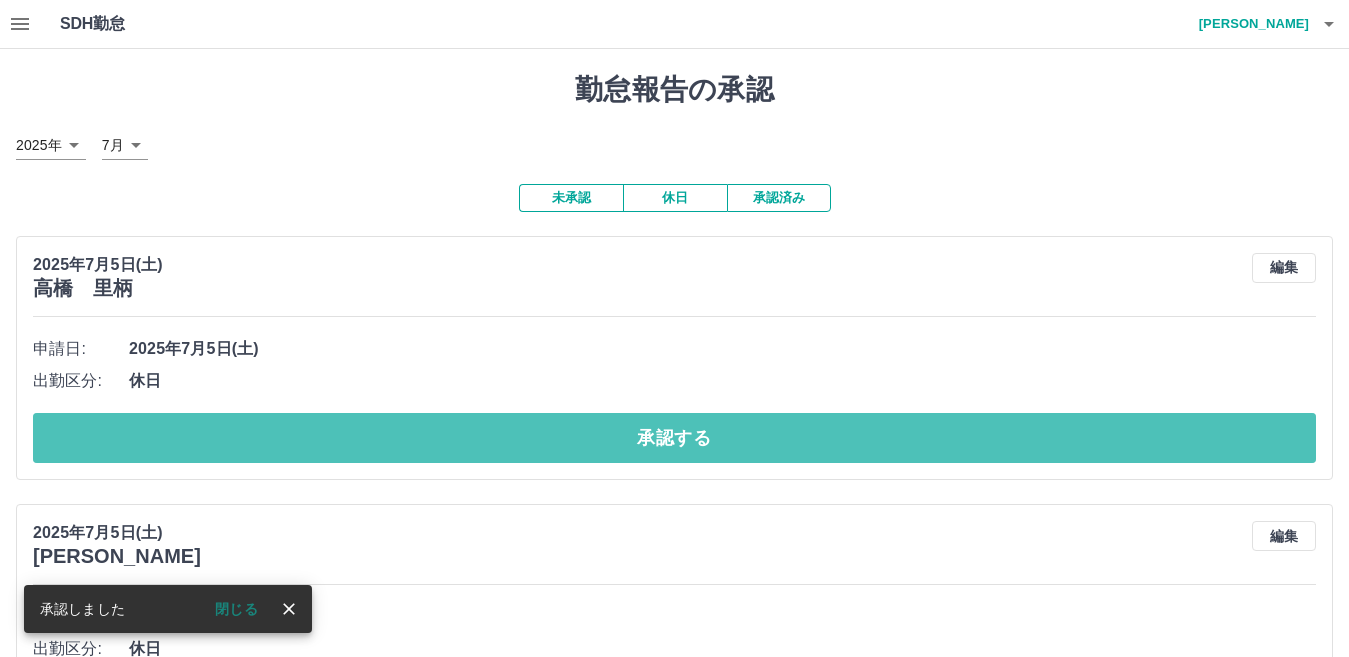 click on "承認する" at bounding box center (674, 438) 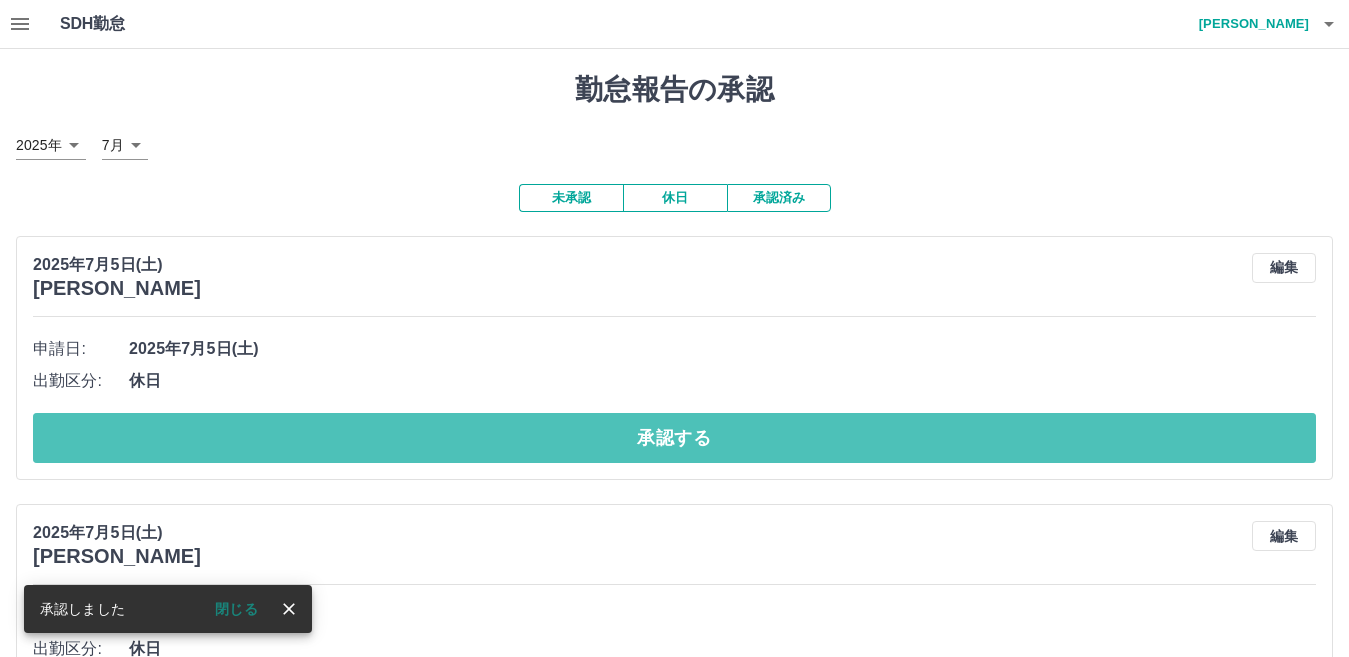 click on "承認する" at bounding box center [674, 438] 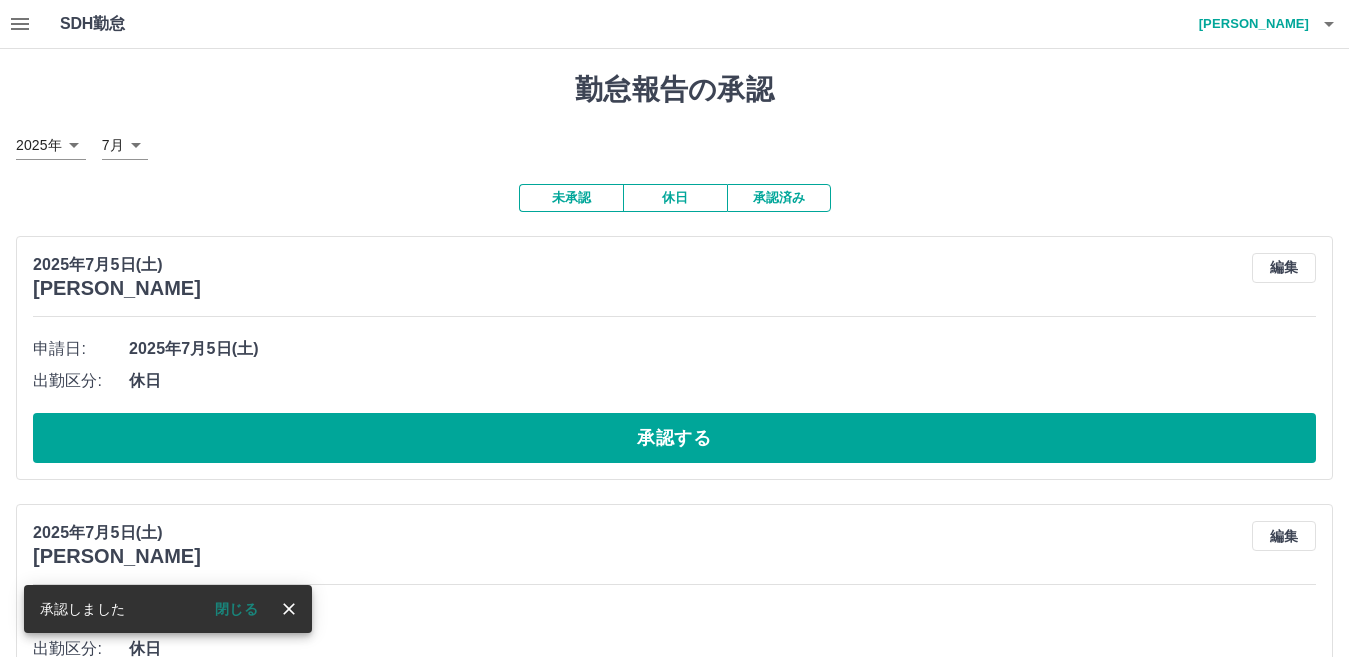 click on "承認する" at bounding box center [674, 438] 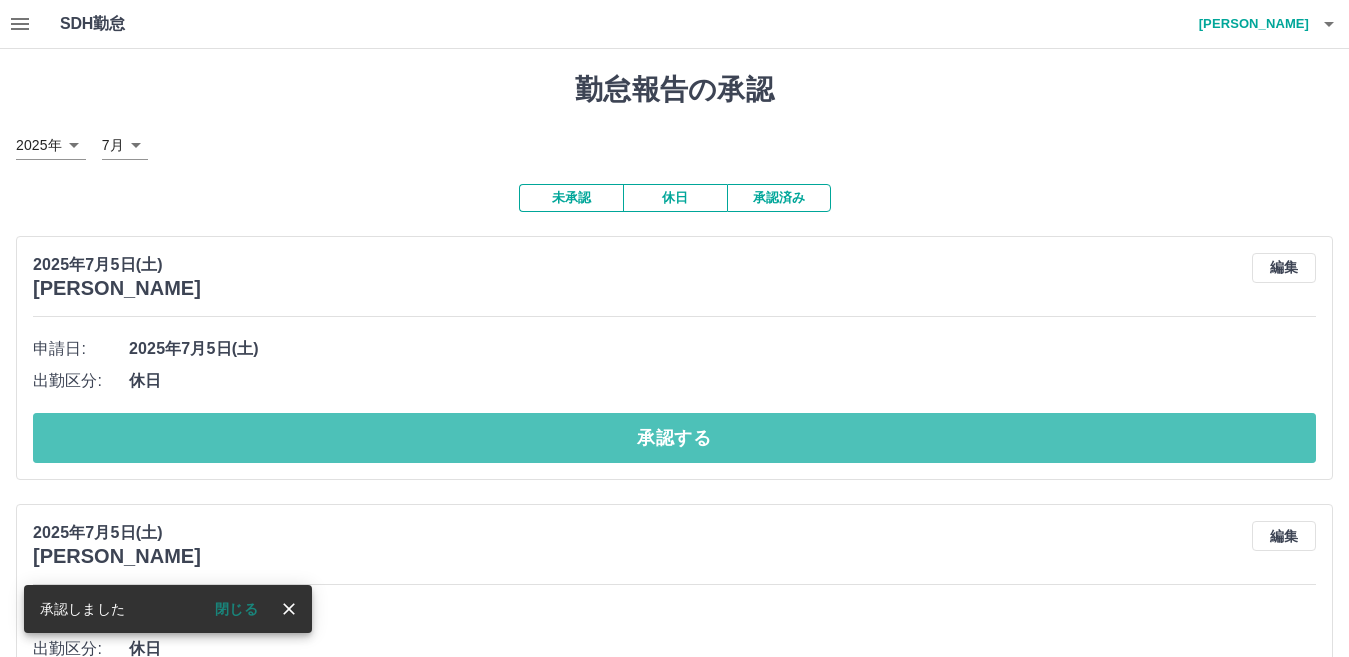 click on "承認する" at bounding box center [674, 438] 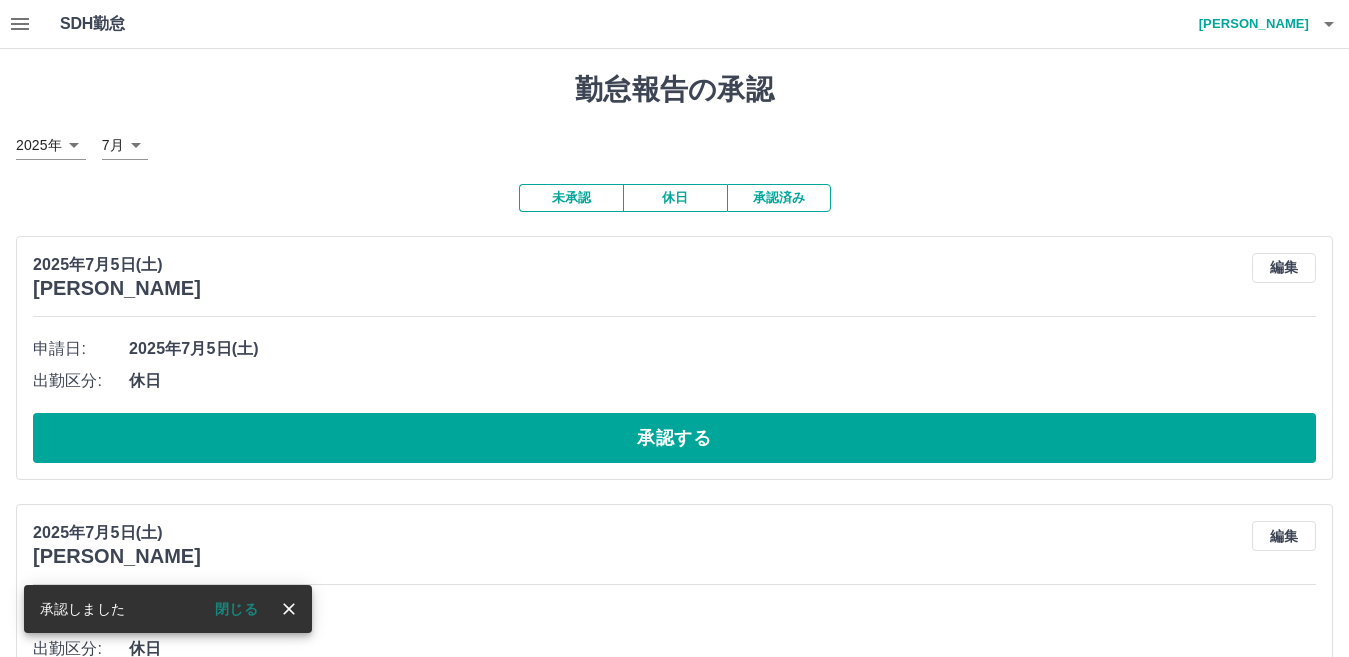 click on "承認する" at bounding box center [674, 438] 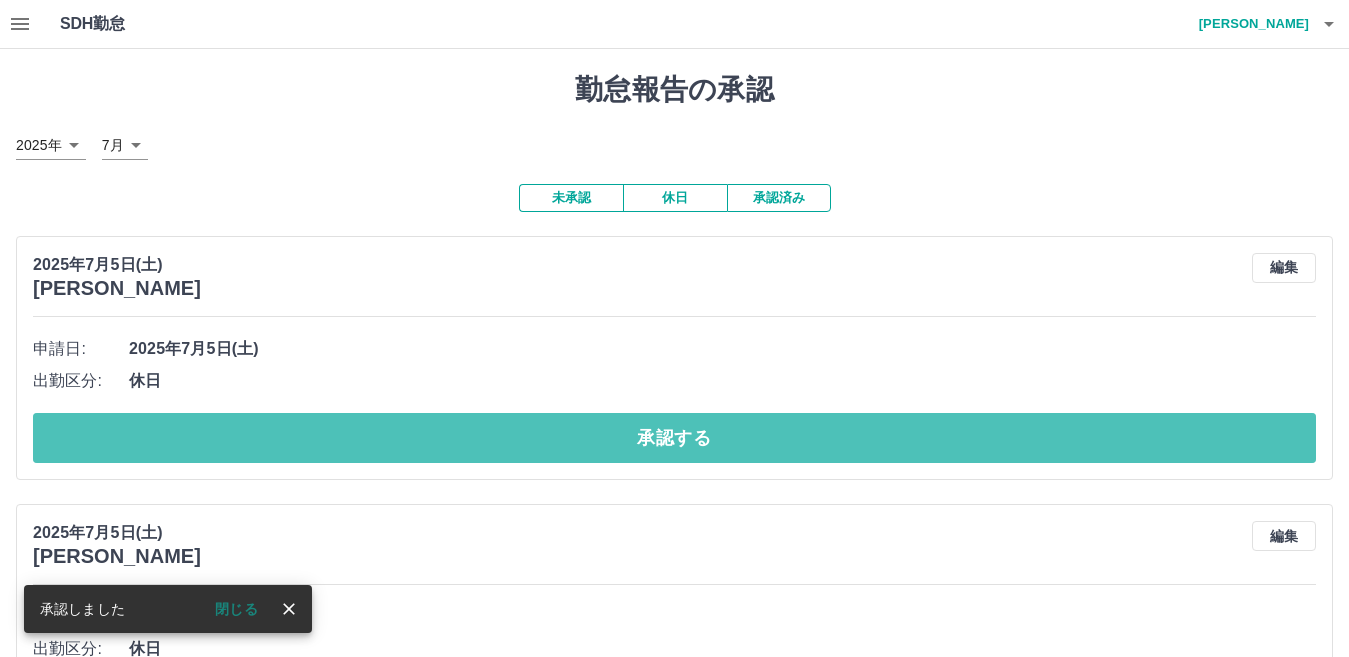 click on "承認する" at bounding box center (674, 438) 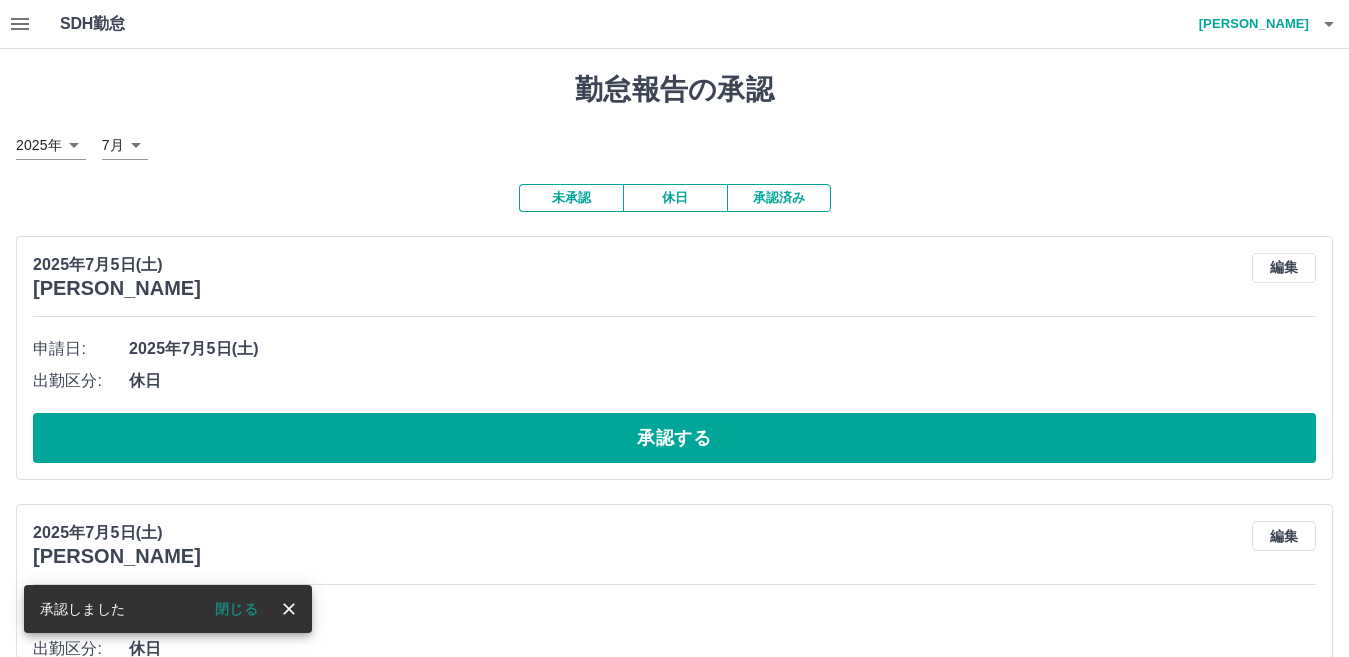 click on "承認する" at bounding box center (674, 438) 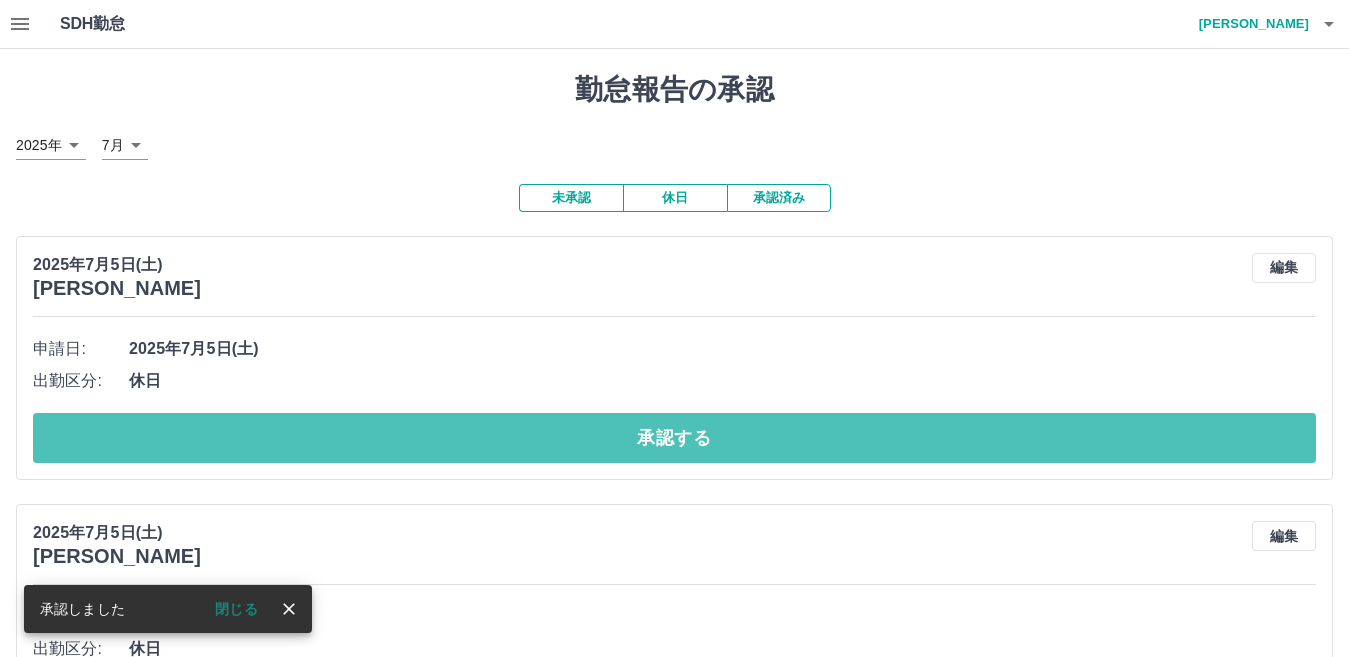 click on "承認する" at bounding box center (674, 438) 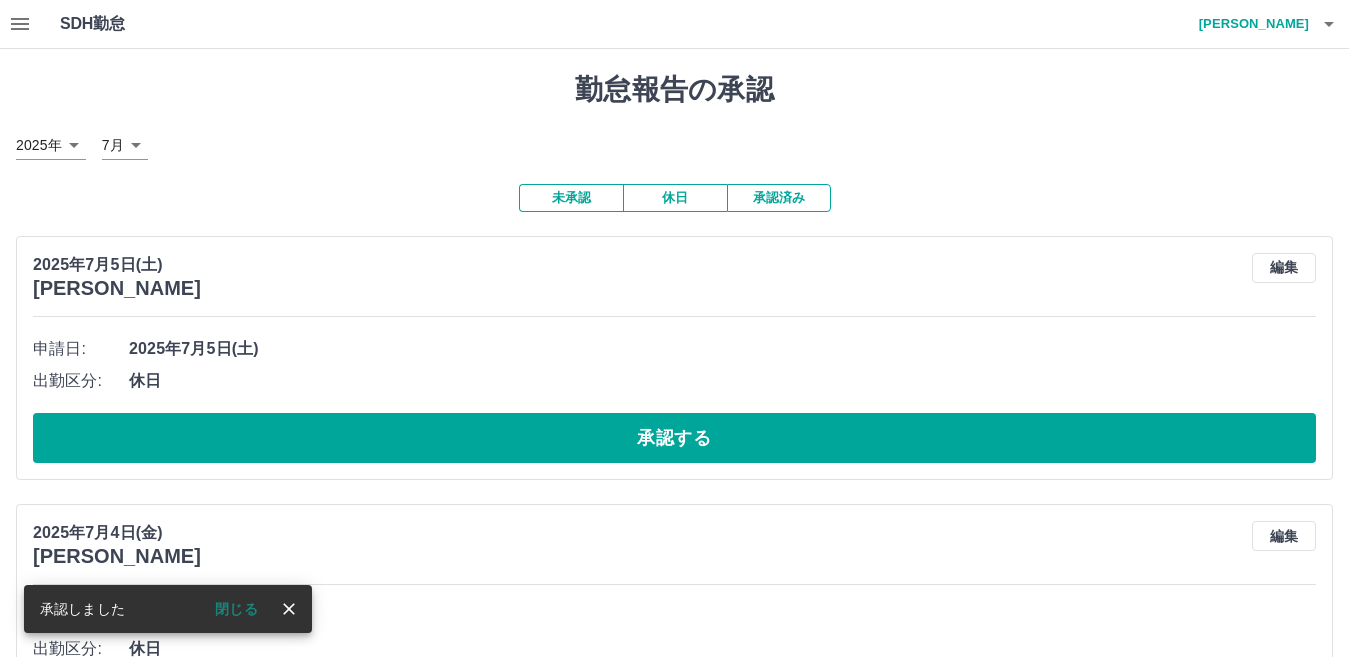 click on "承認する" at bounding box center (674, 438) 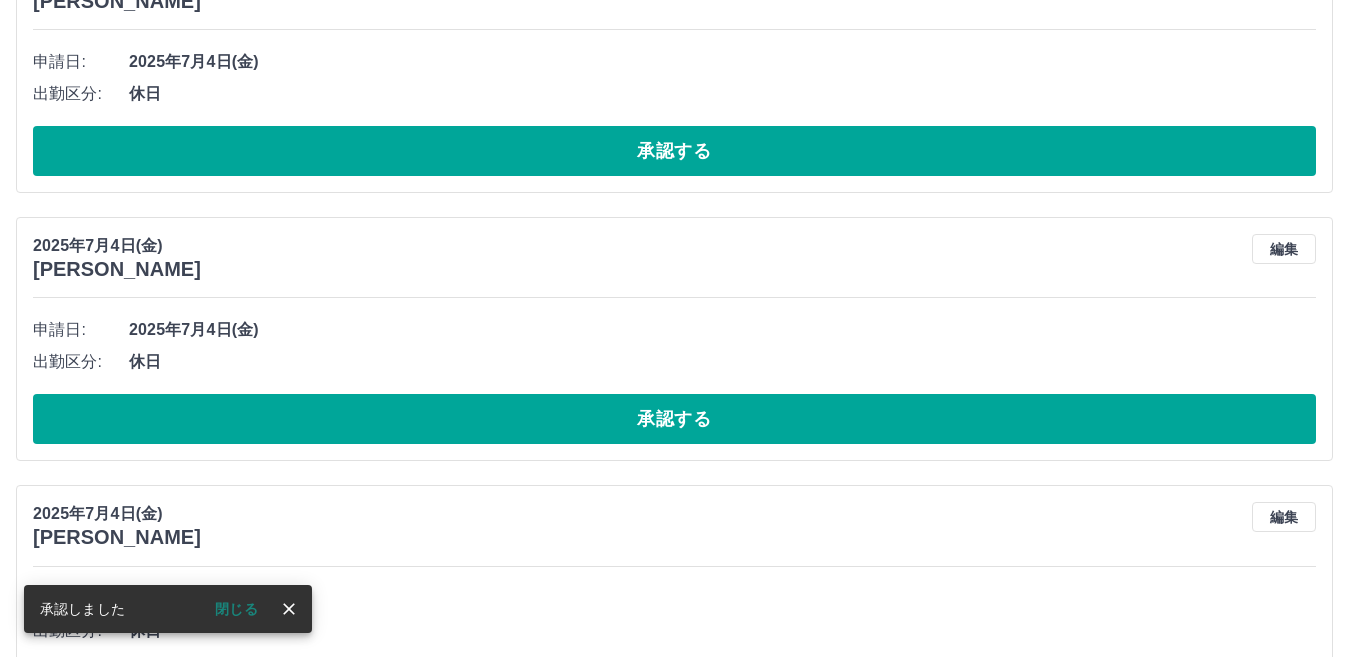 scroll, scrollTop: 300, scrollLeft: 0, axis: vertical 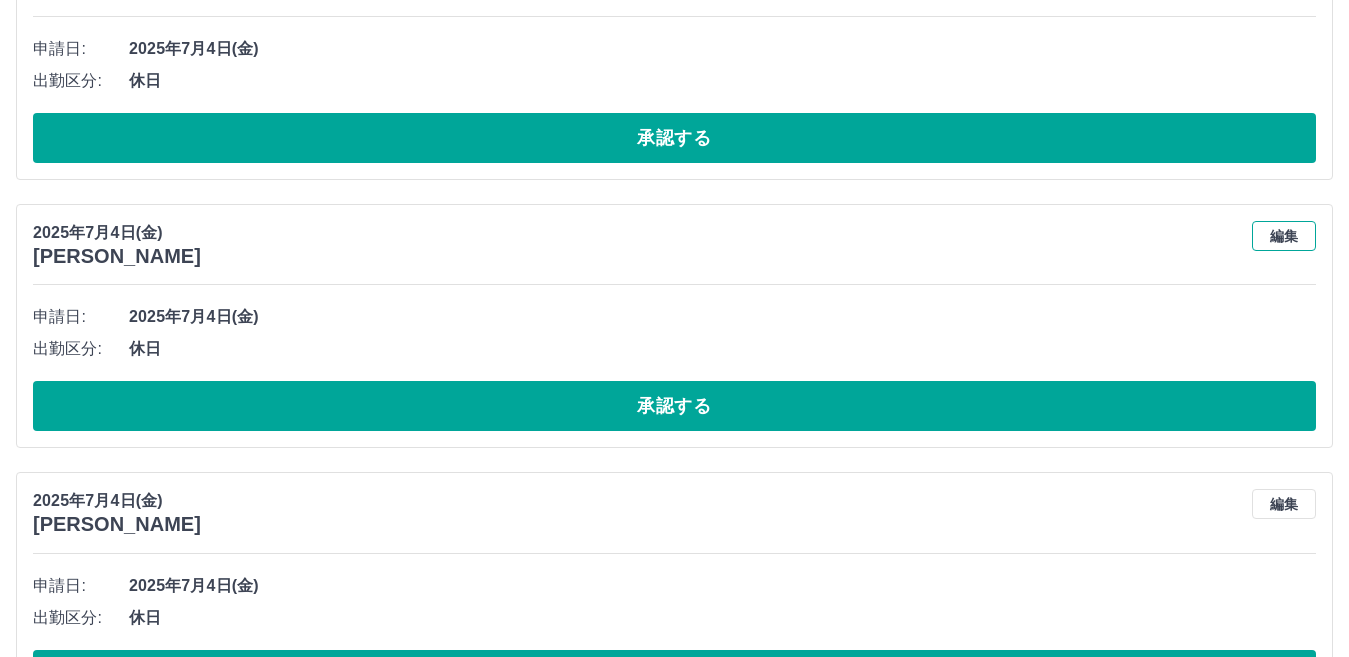 click on "編集" at bounding box center (1284, 236) 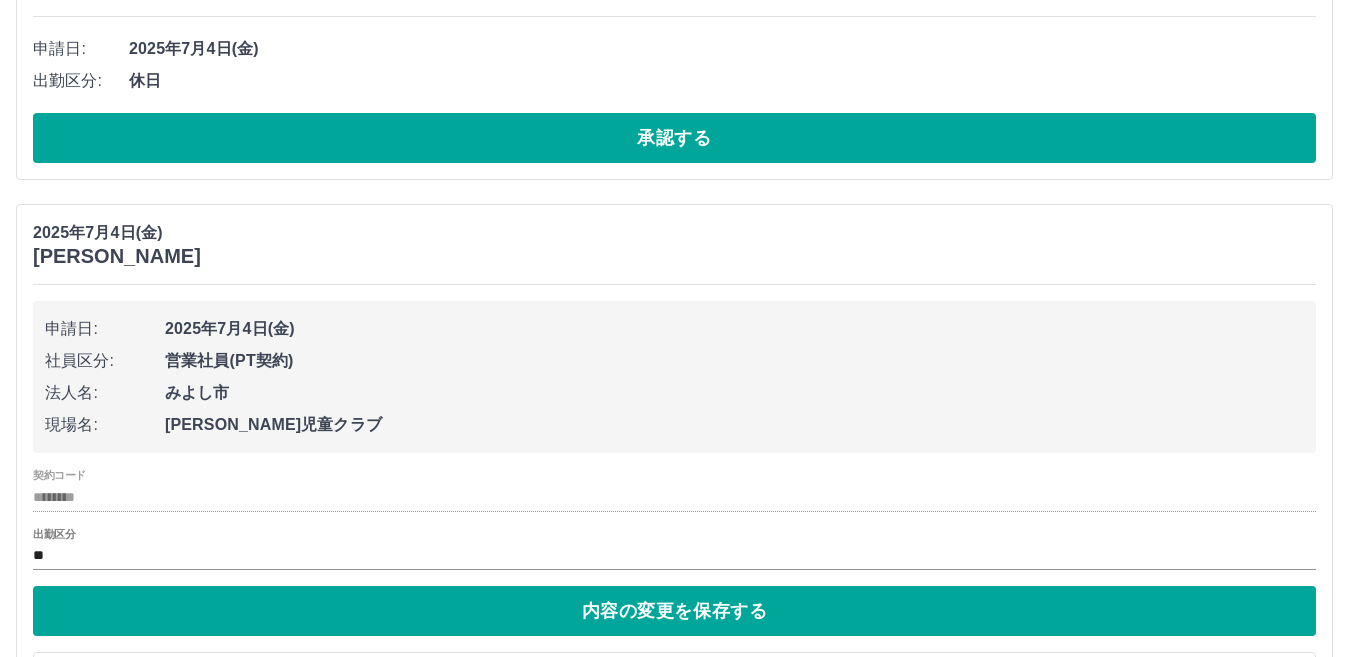 scroll, scrollTop: 500, scrollLeft: 0, axis: vertical 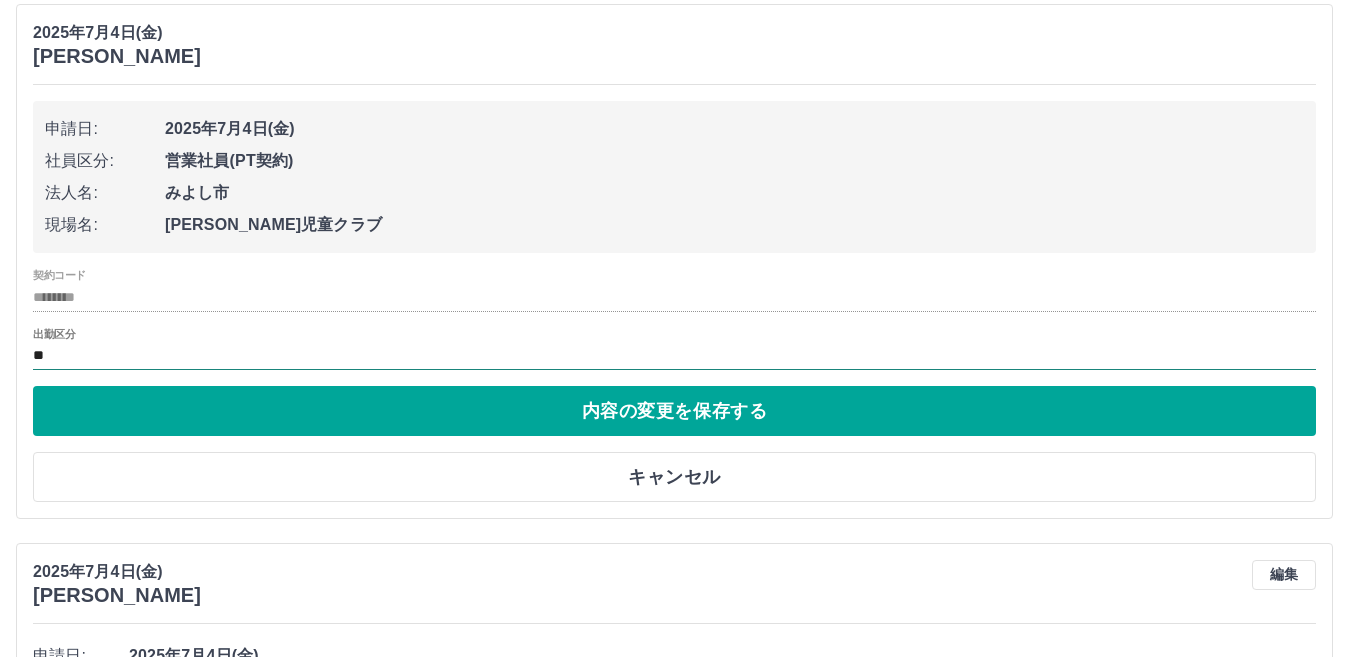 click on "**" at bounding box center (674, 356) 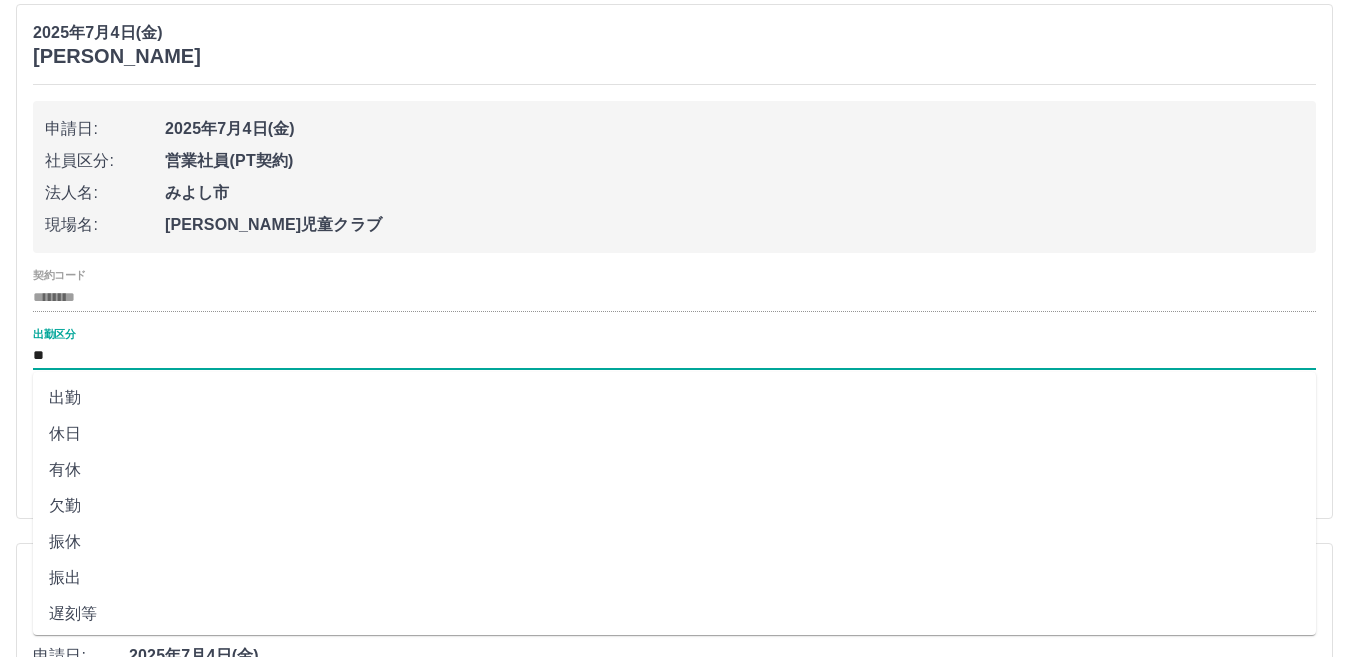 click on "出勤" at bounding box center [674, 398] 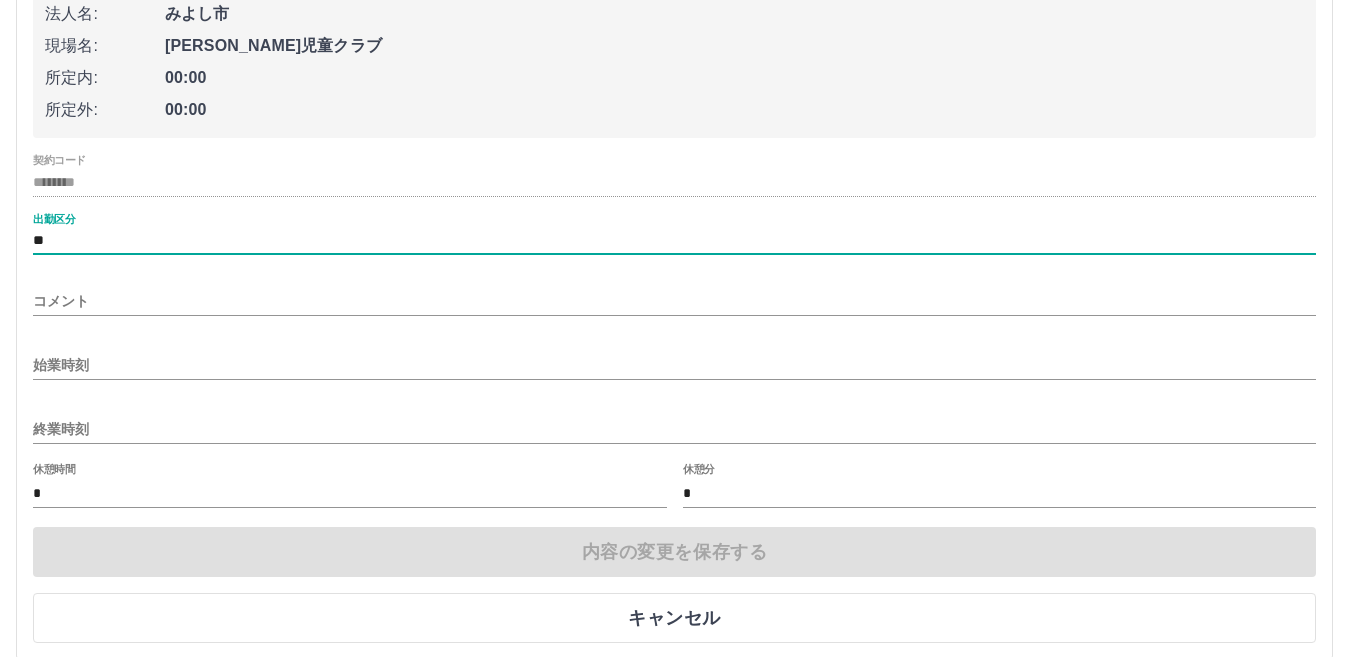 scroll, scrollTop: 700, scrollLeft: 0, axis: vertical 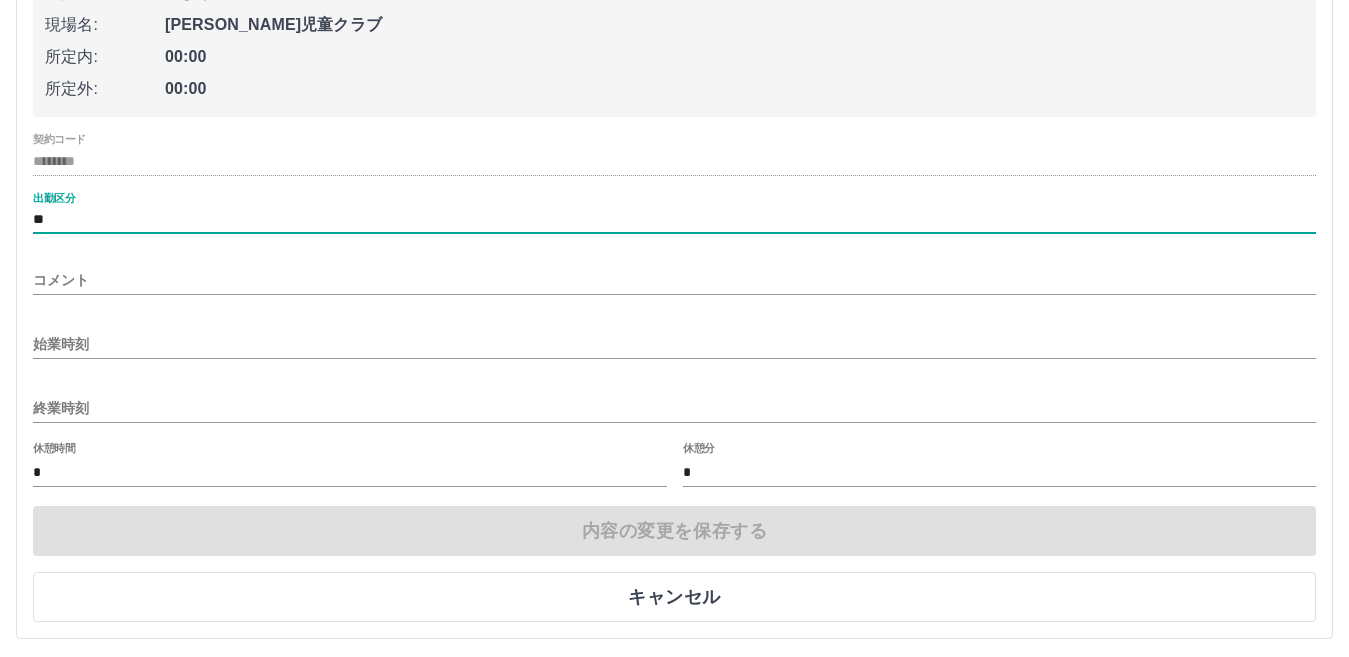 click on "始業時刻" at bounding box center [674, 338] 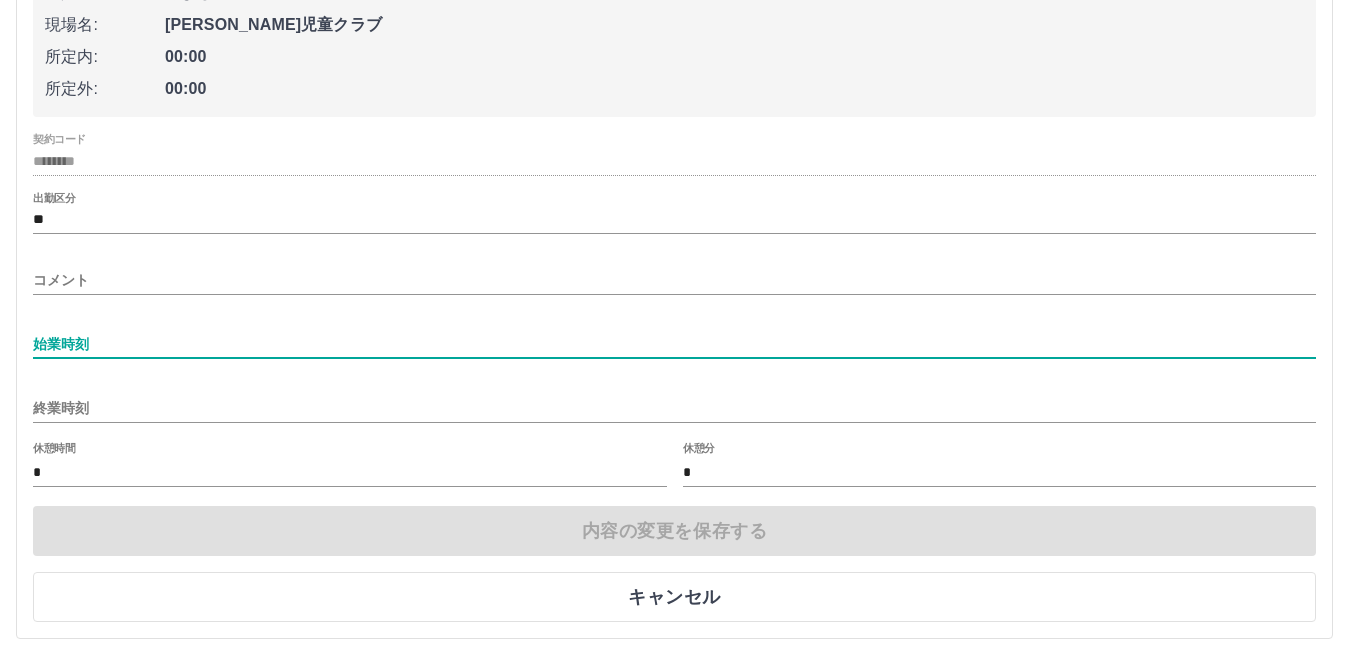 click on "始業時刻" at bounding box center (674, 344) 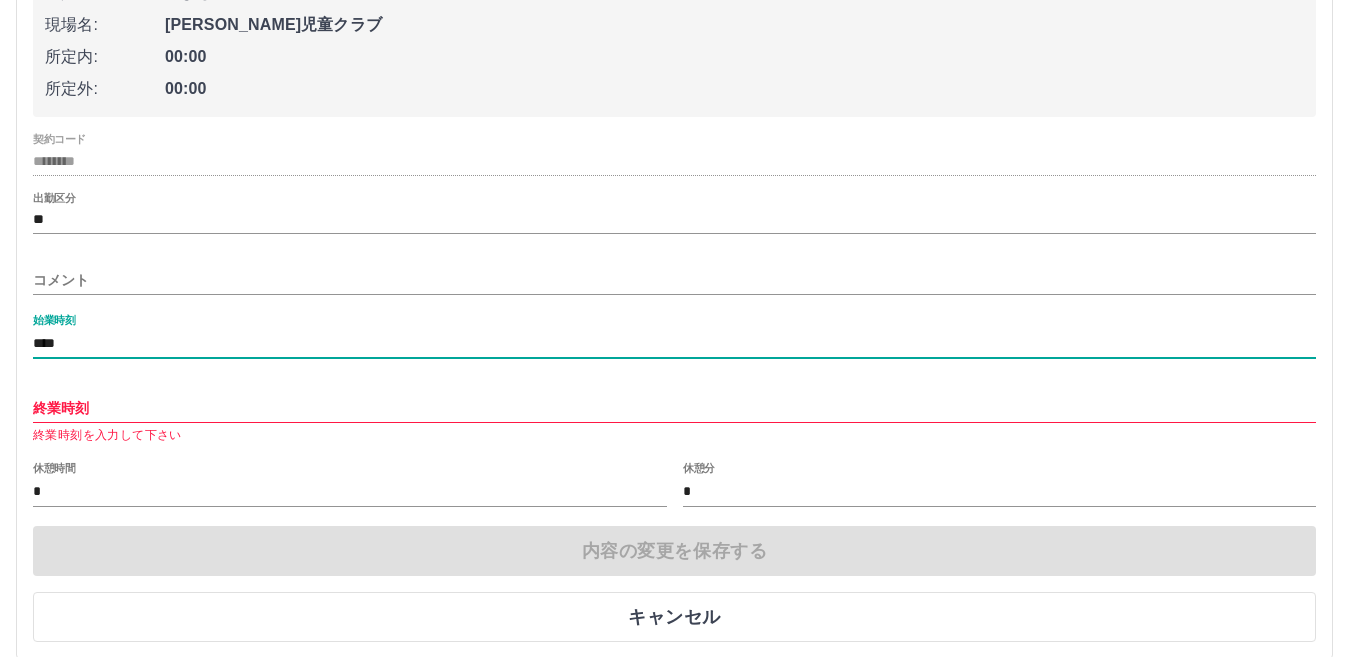 type on "****" 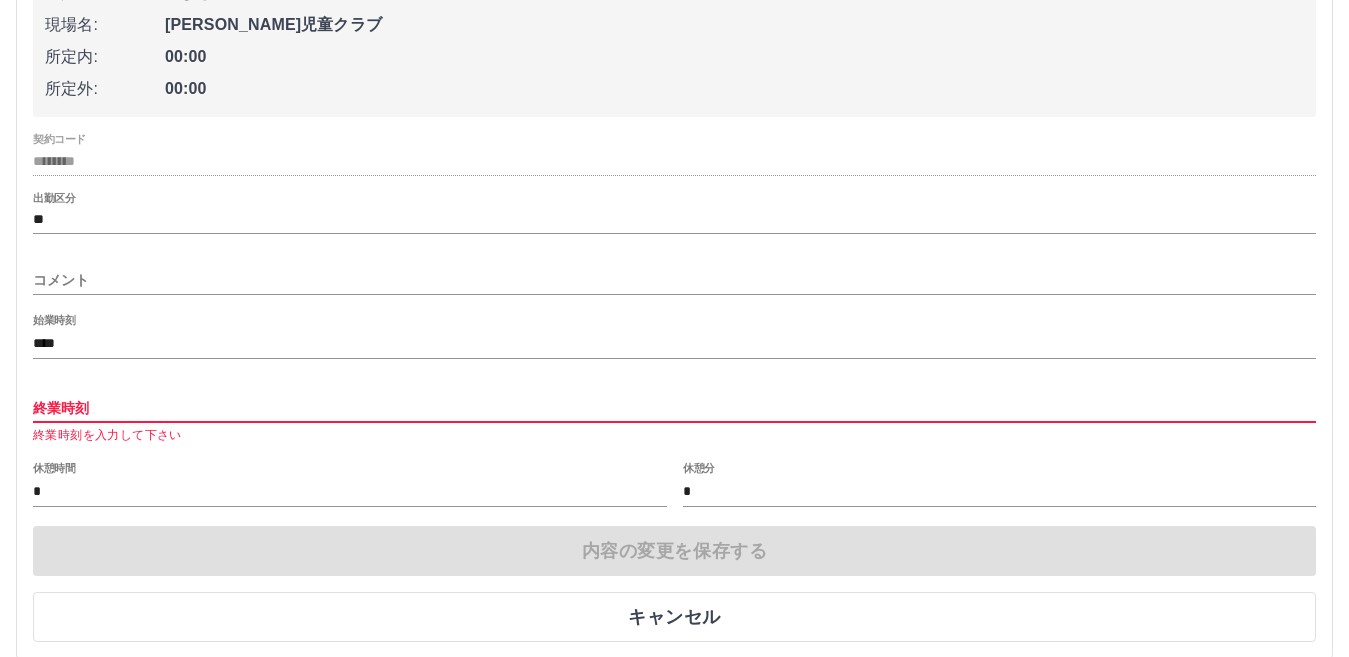 type on "****" 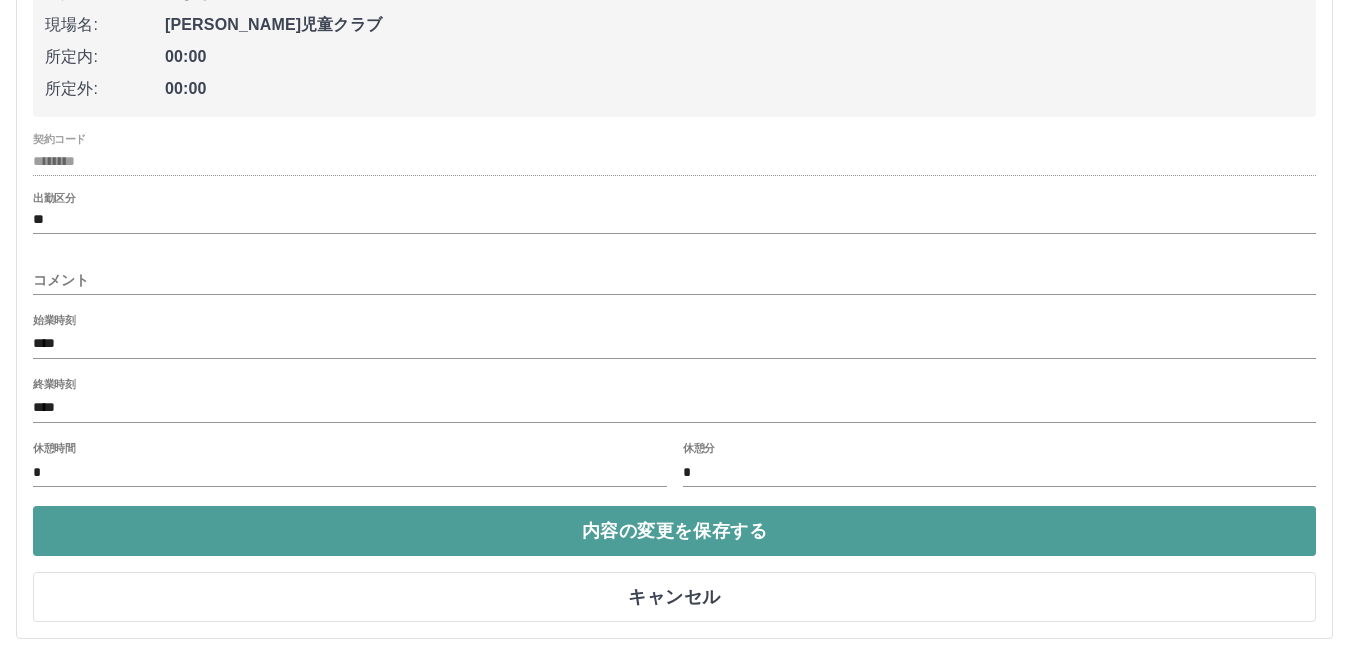 click on "内容の変更を保存する" at bounding box center (674, 531) 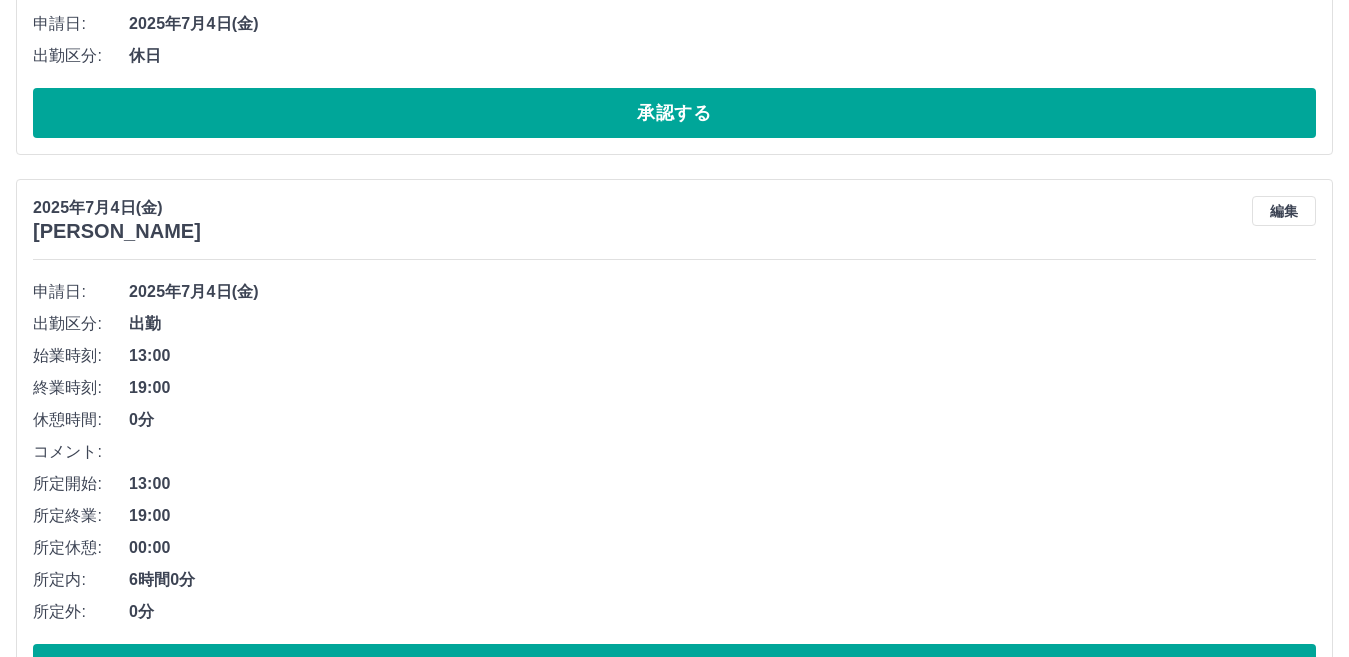 scroll, scrollTop: 425, scrollLeft: 0, axis: vertical 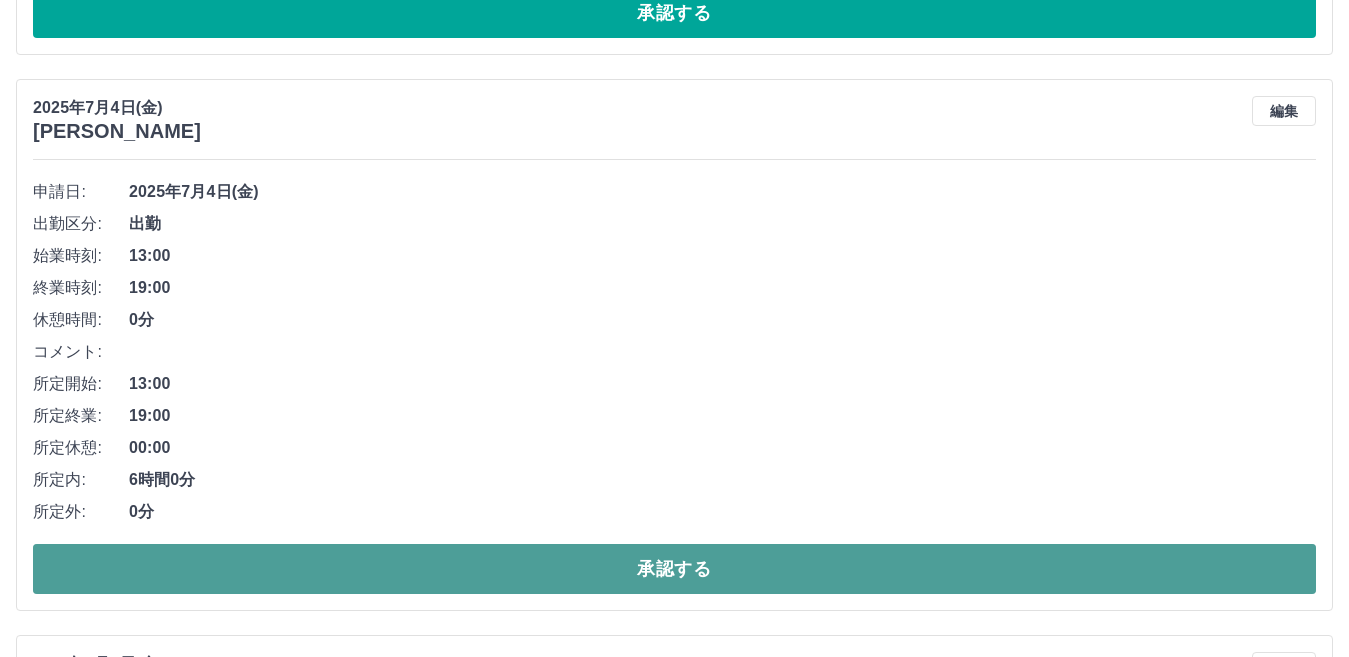 click on "承認する" at bounding box center [674, 569] 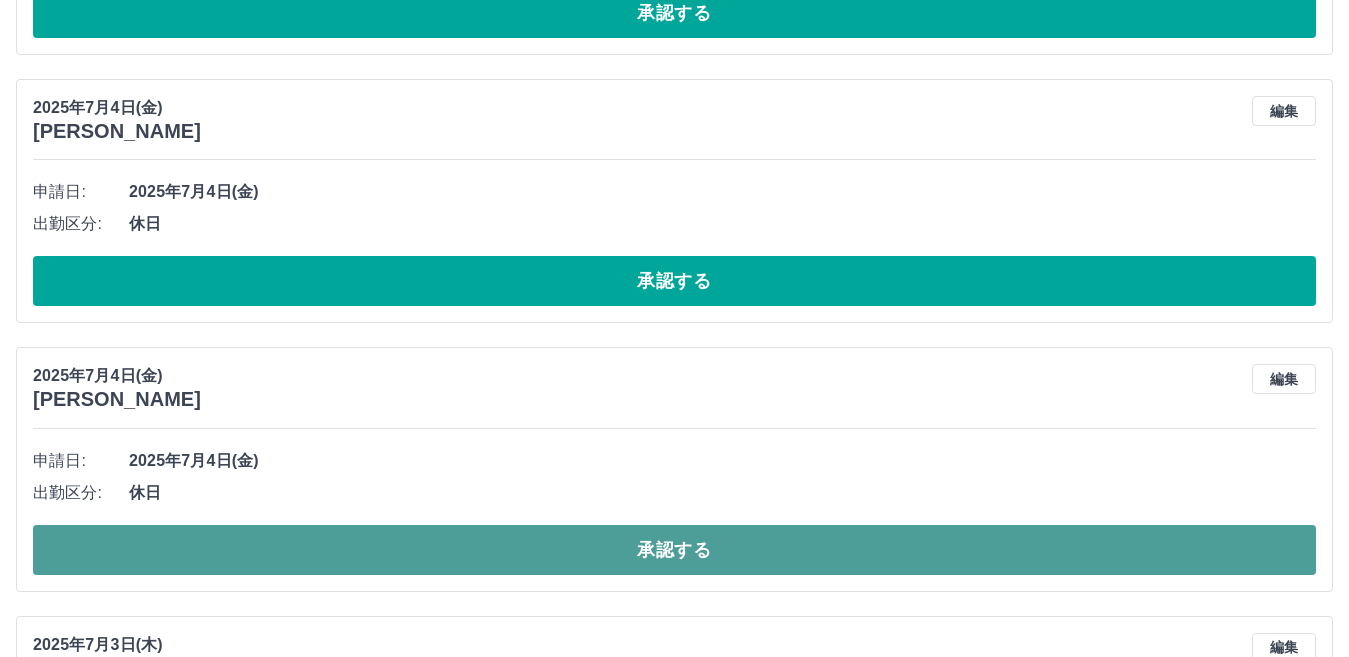 click on "承認する" at bounding box center [674, 550] 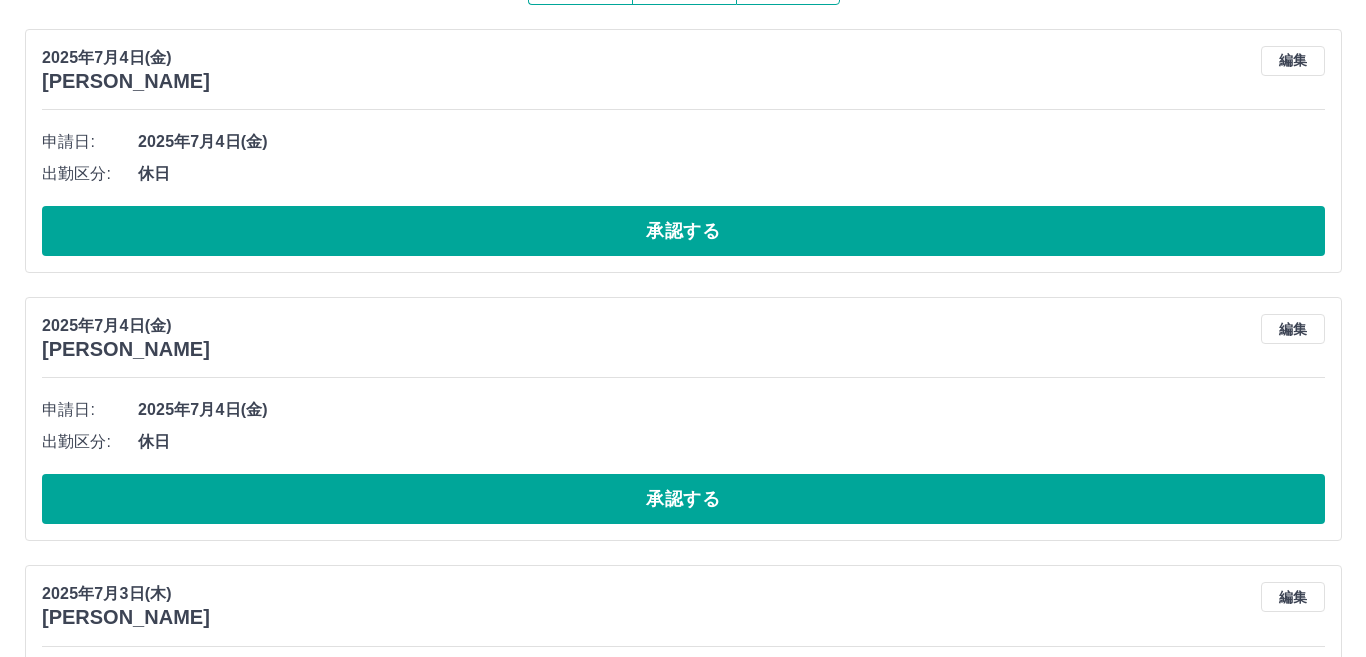 scroll, scrollTop: 0, scrollLeft: 0, axis: both 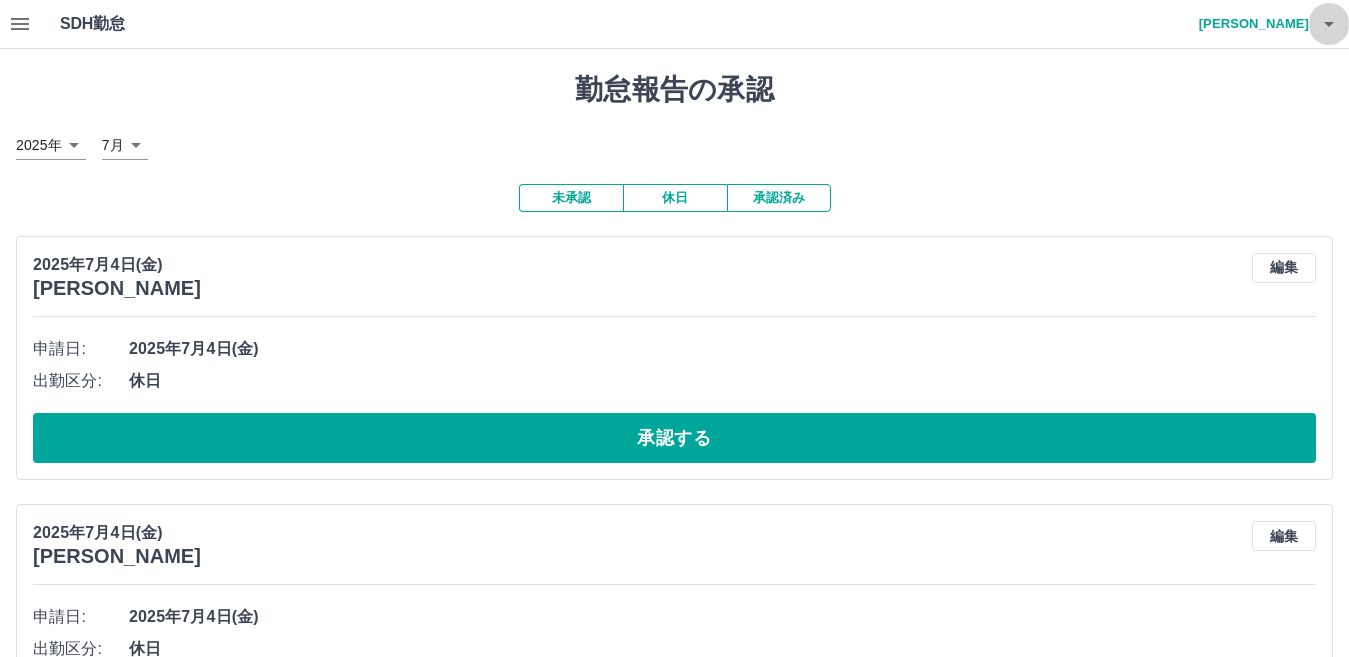 click 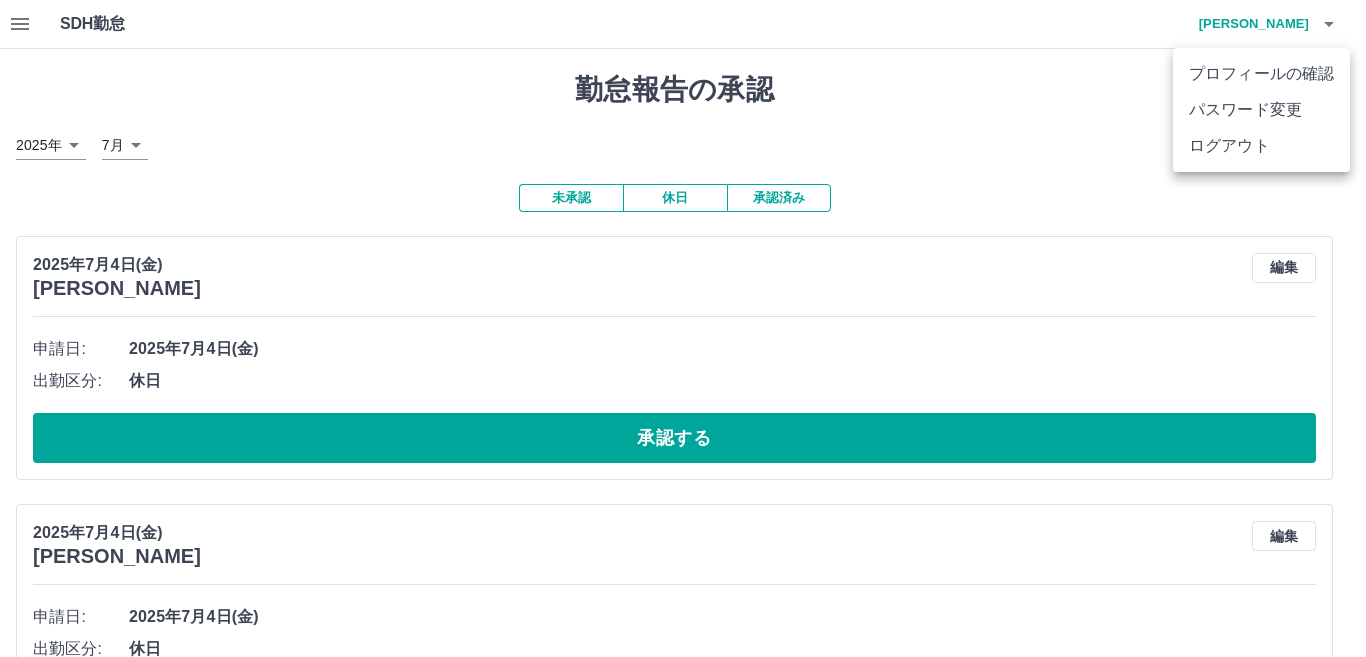 click on "ログアウト" at bounding box center [1261, 146] 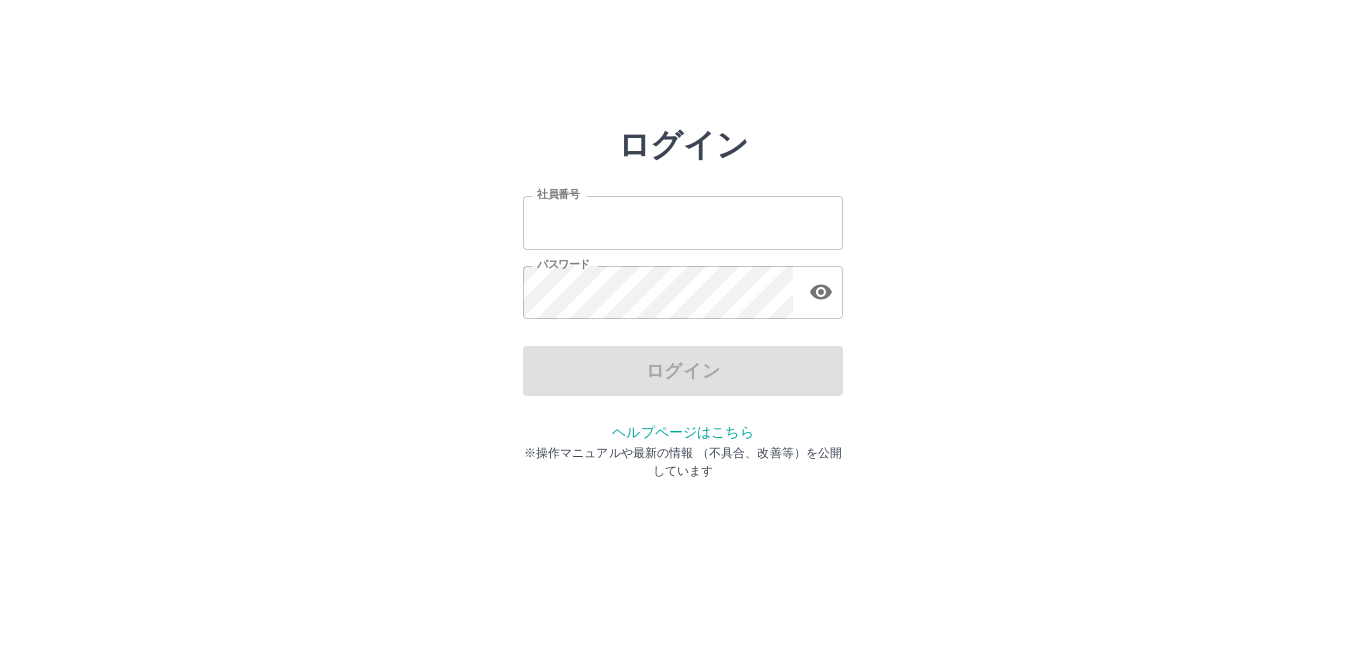 scroll, scrollTop: 0, scrollLeft: 0, axis: both 